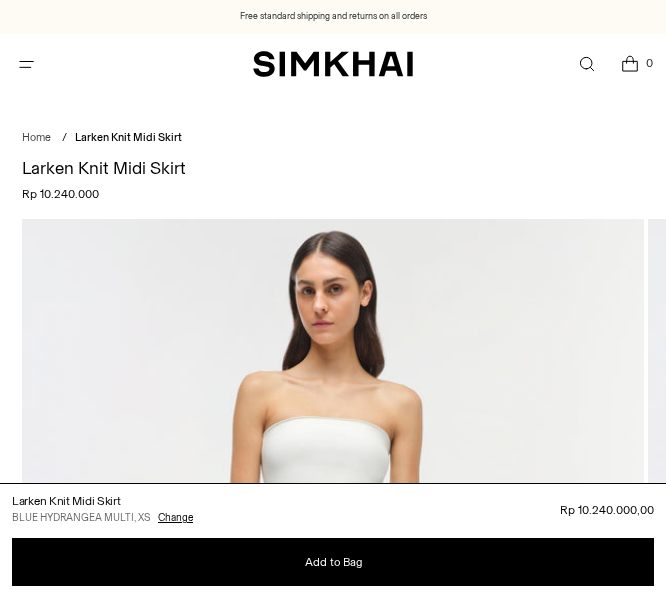 scroll, scrollTop: 0, scrollLeft: 0, axis: both 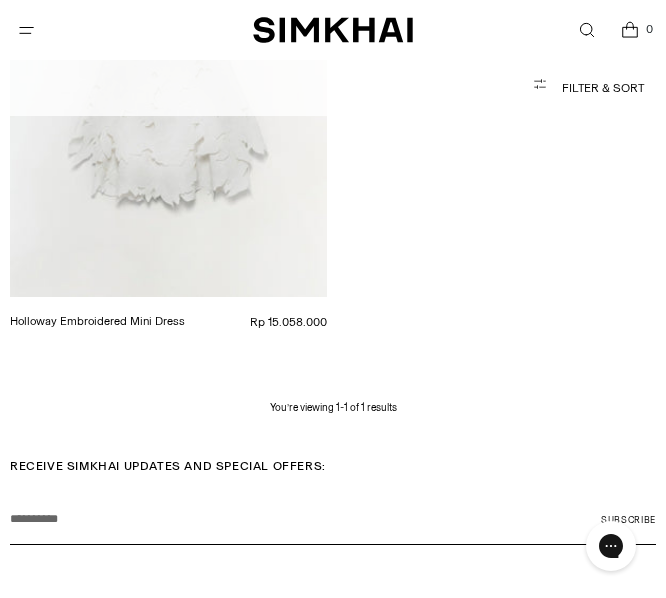 click at bounding box center [0, 0] 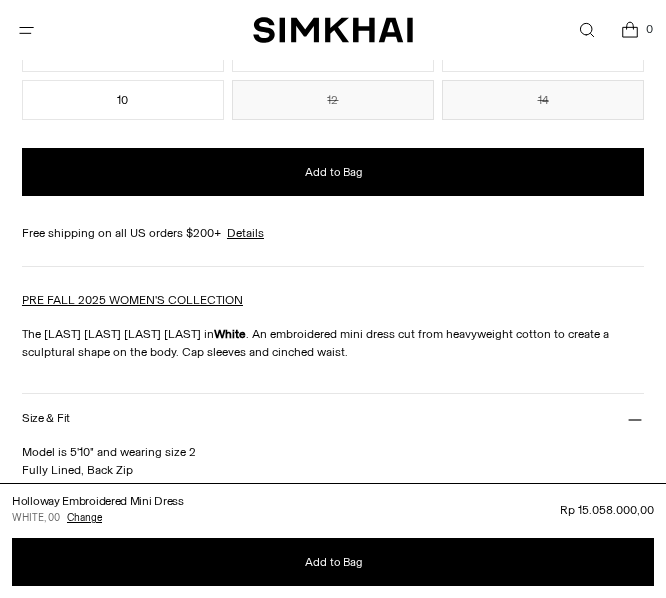 scroll, scrollTop: 533, scrollLeft: 0, axis: vertical 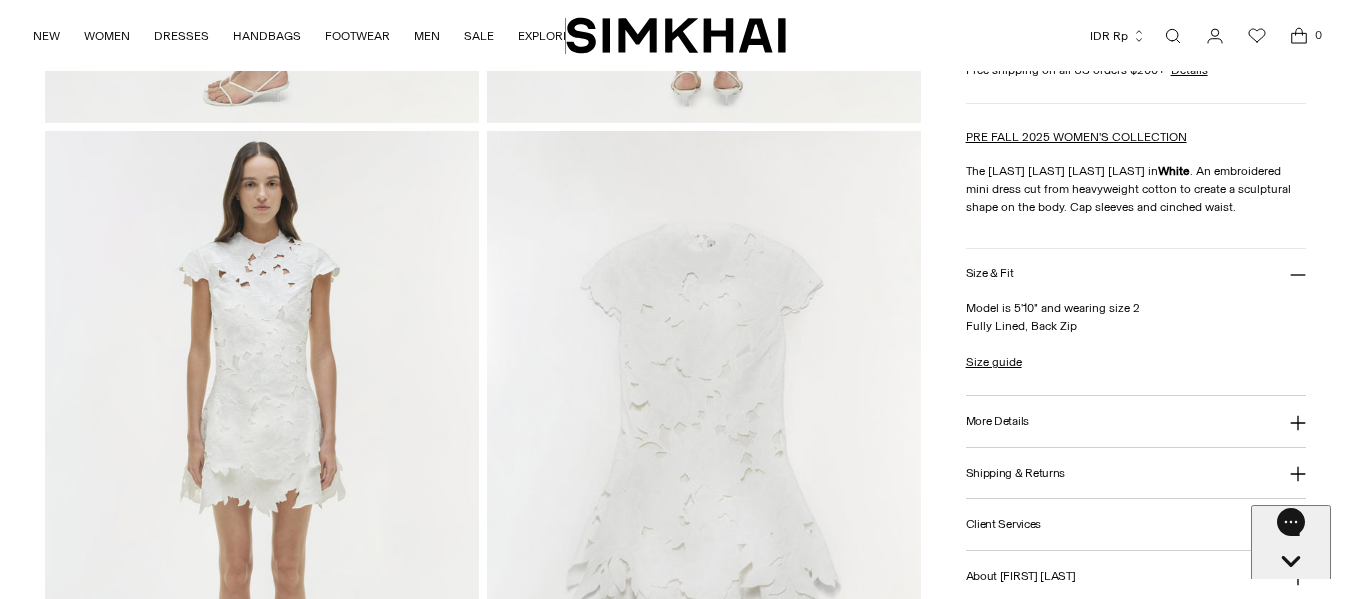 drag, startPoint x: 677, startPoint y: 310, endPoint x: 559, endPoint y: 342, distance: 122.26202 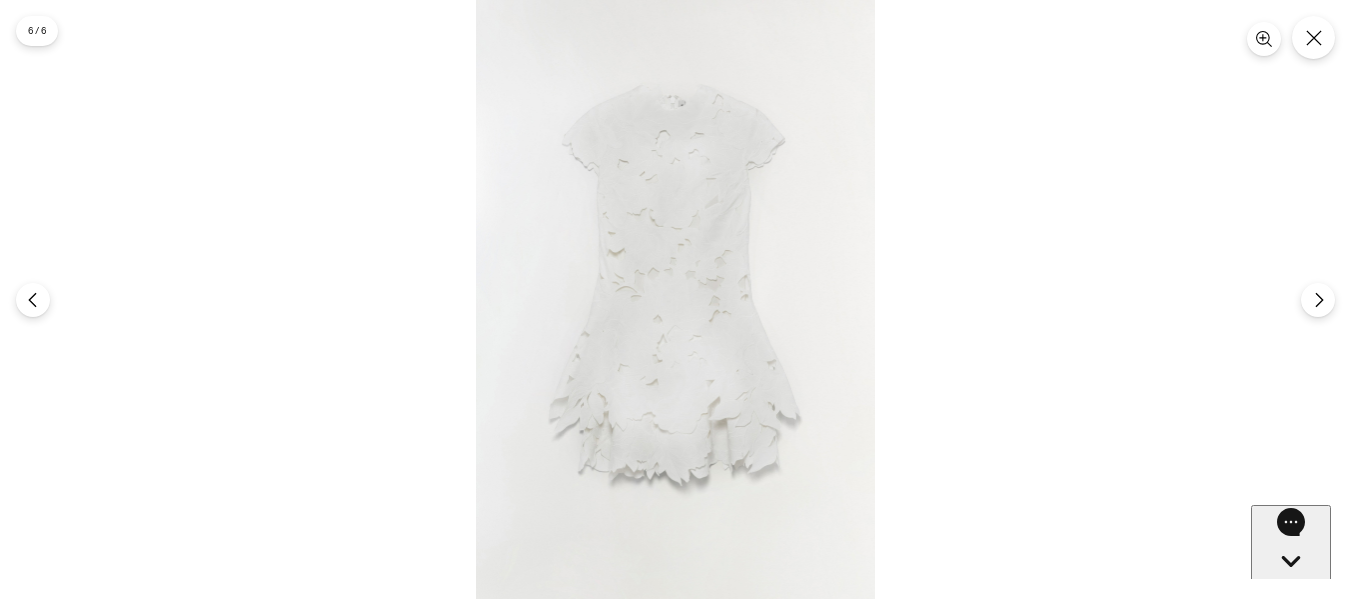 click at bounding box center (675, 299) 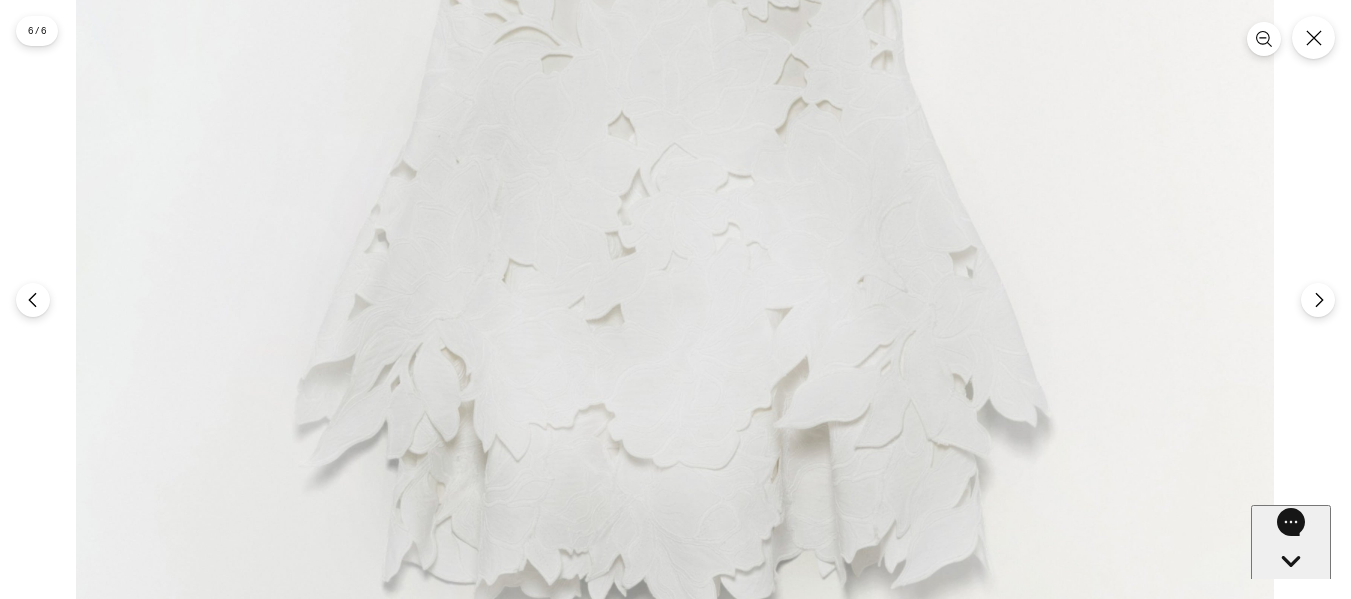 click at bounding box center (675, 66) 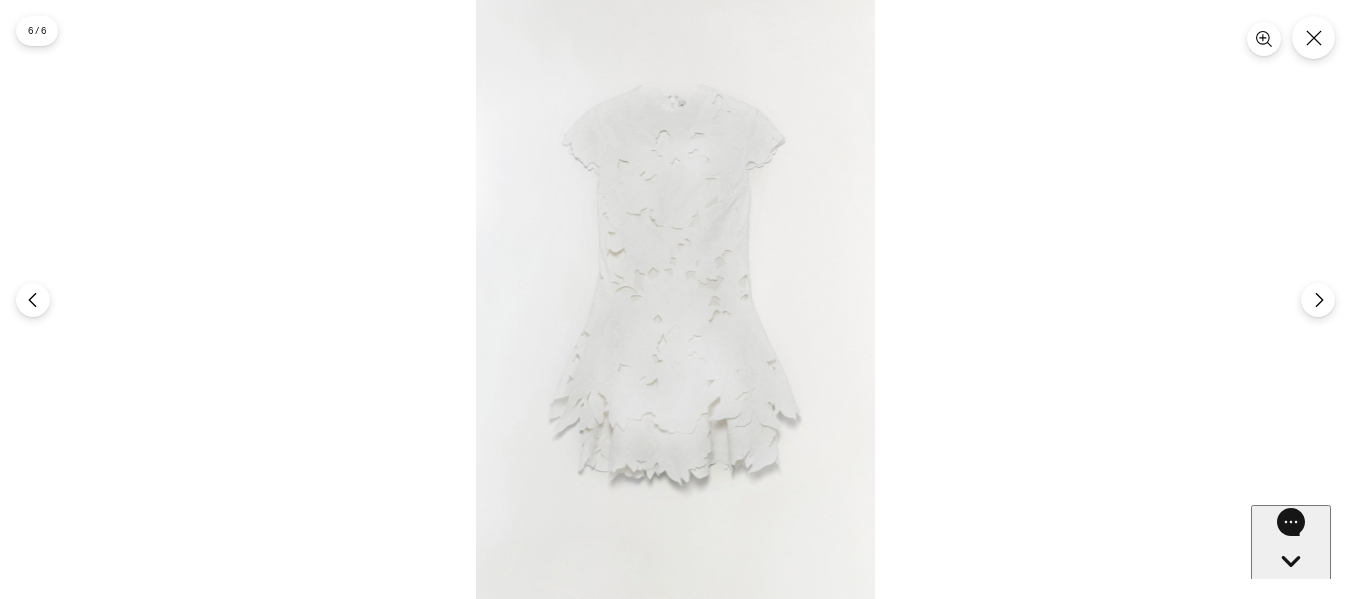 click at bounding box center [675, 299] 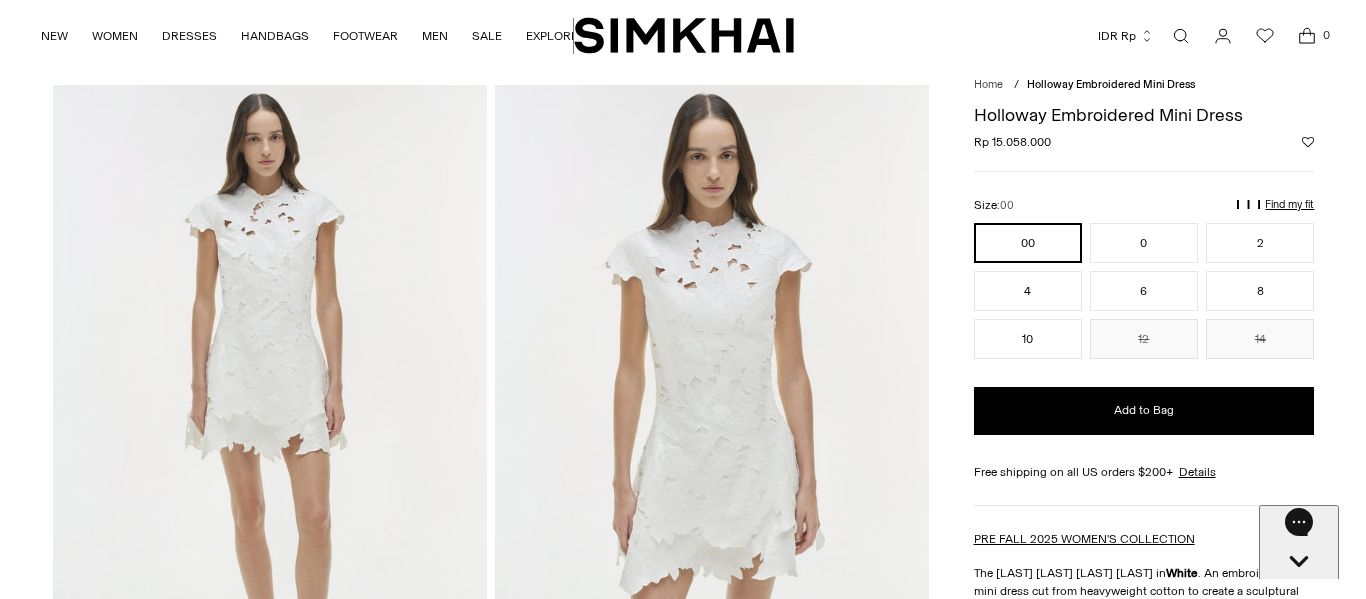 scroll, scrollTop: 0, scrollLeft: 0, axis: both 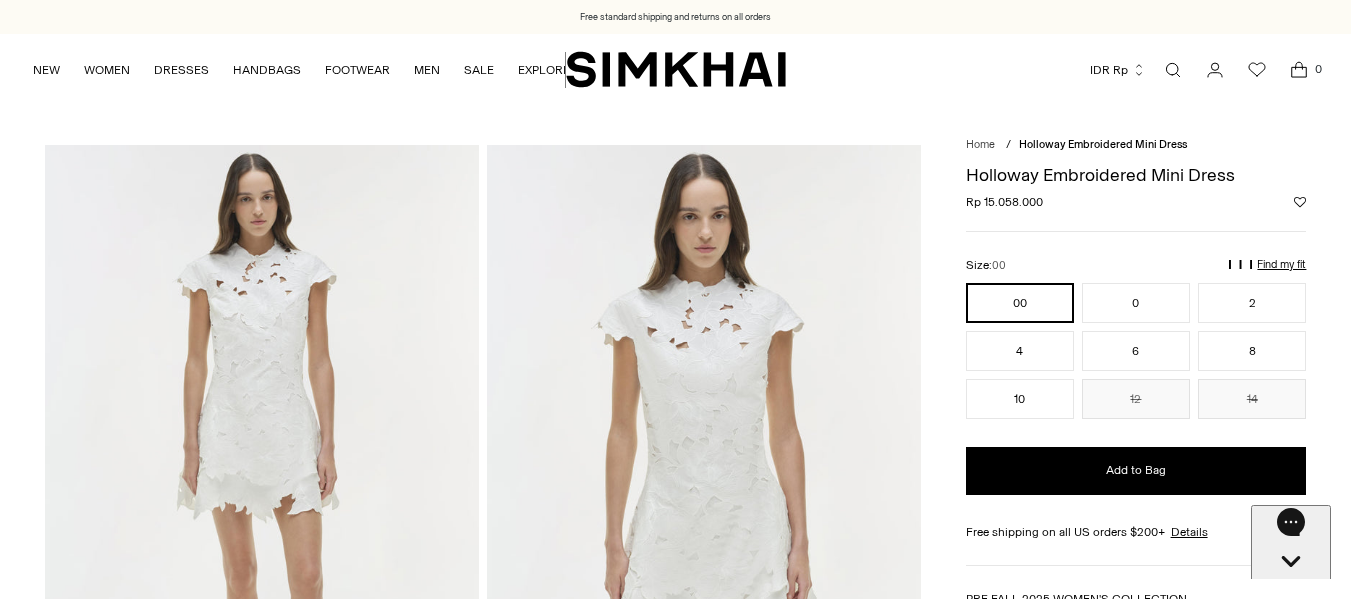 click at bounding box center (1173, 70) 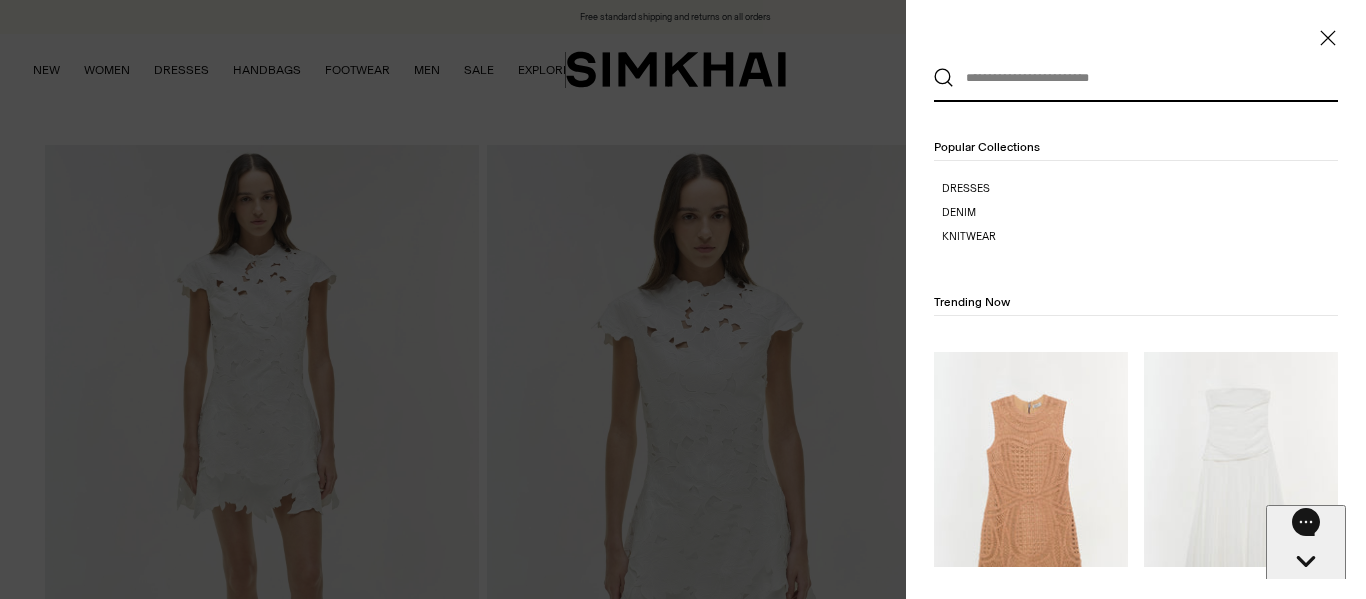 click at bounding box center [1131, 78] 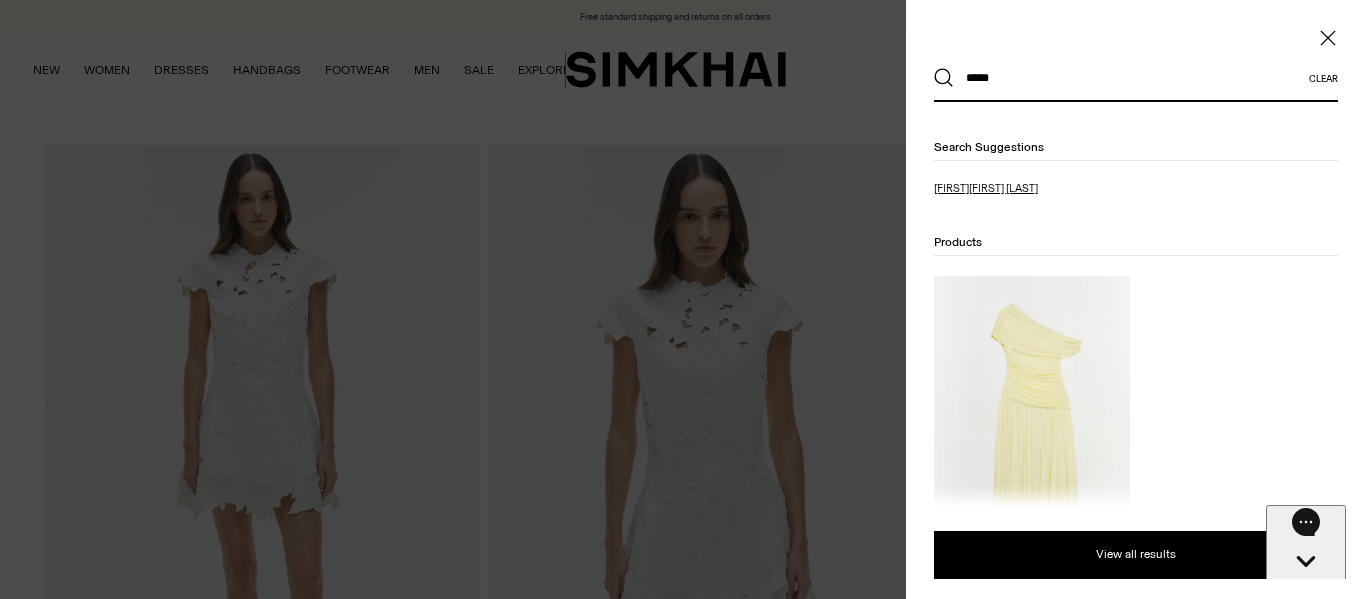 type on "*****" 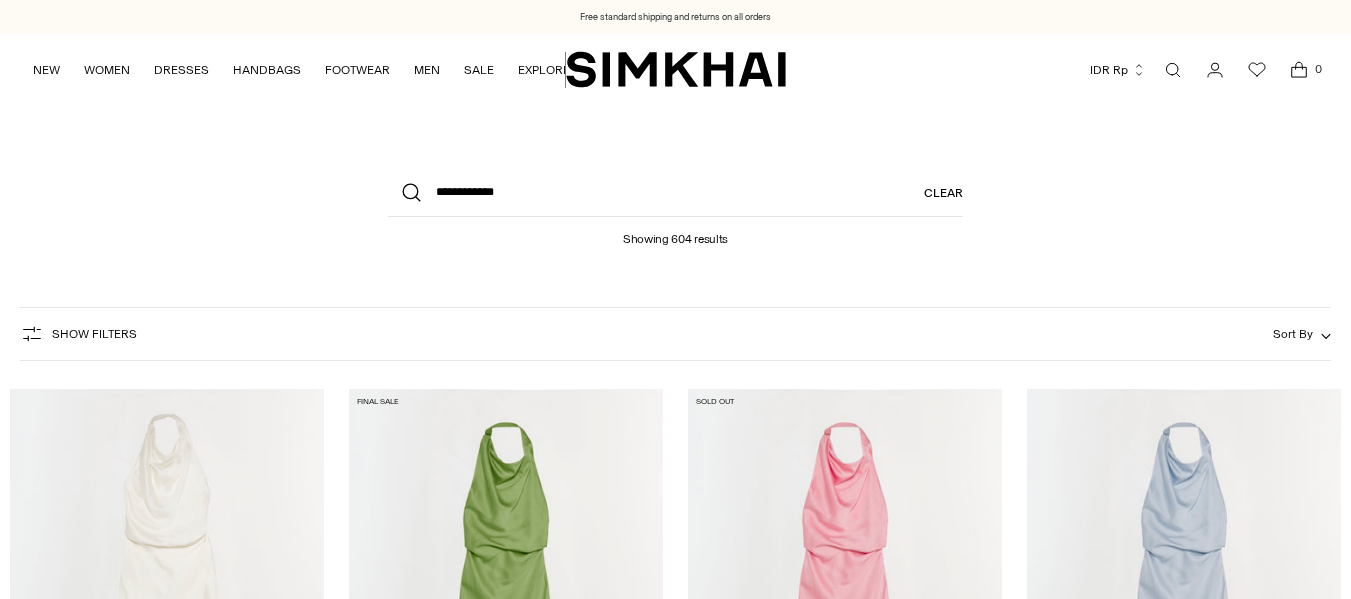 scroll, scrollTop: 0, scrollLeft: 0, axis: both 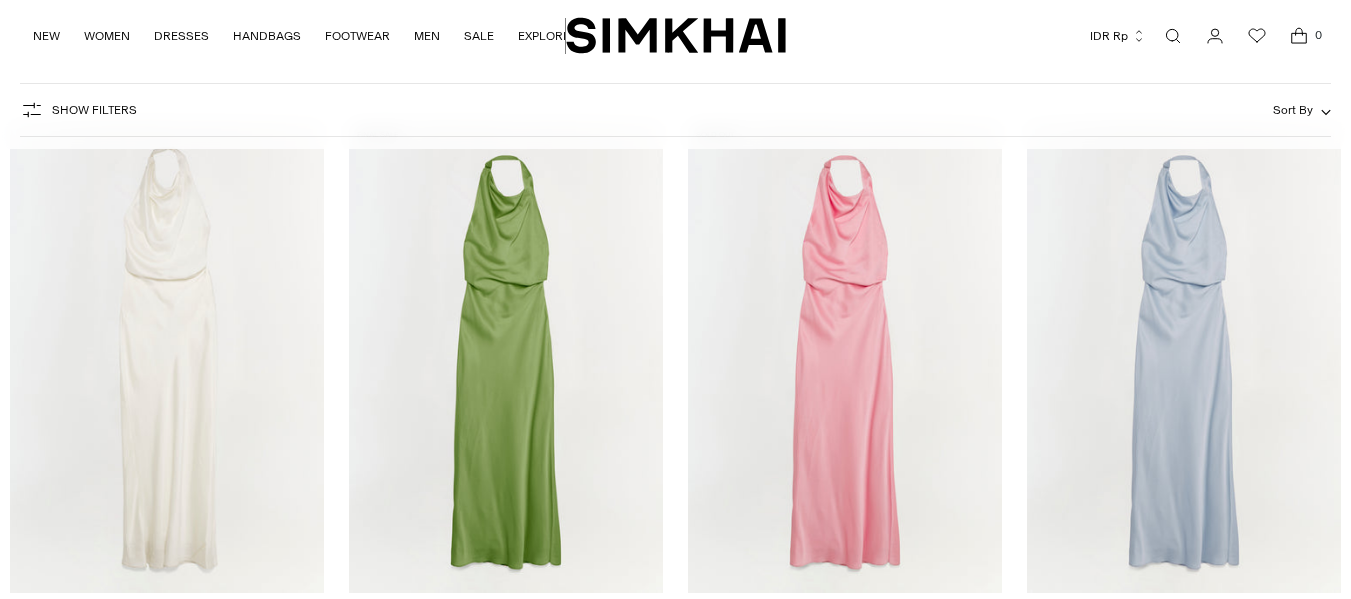 click at bounding box center [0, 0] 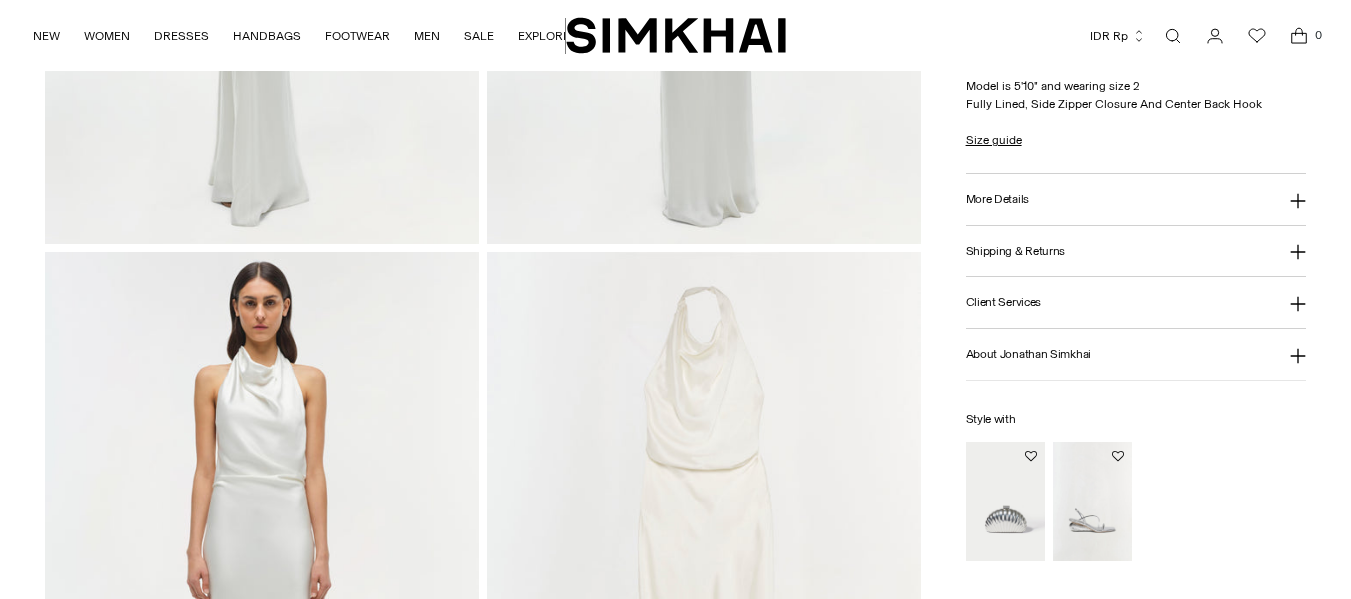 scroll, scrollTop: 1333, scrollLeft: 0, axis: vertical 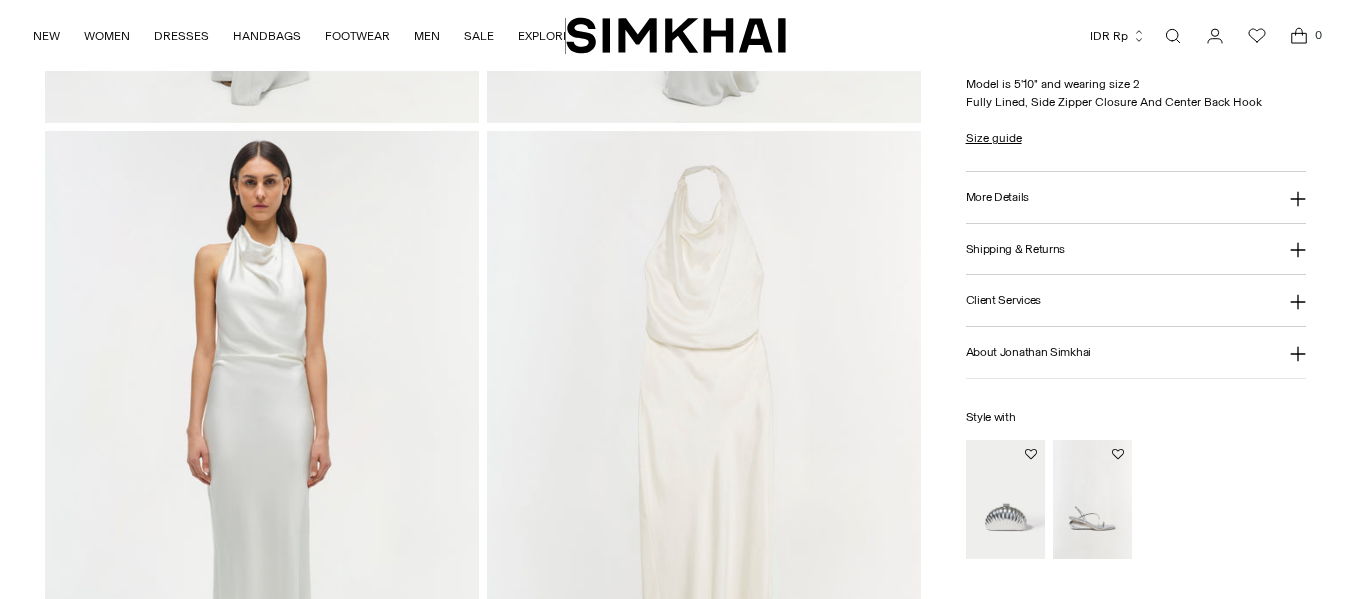 click at bounding box center [704, 456] 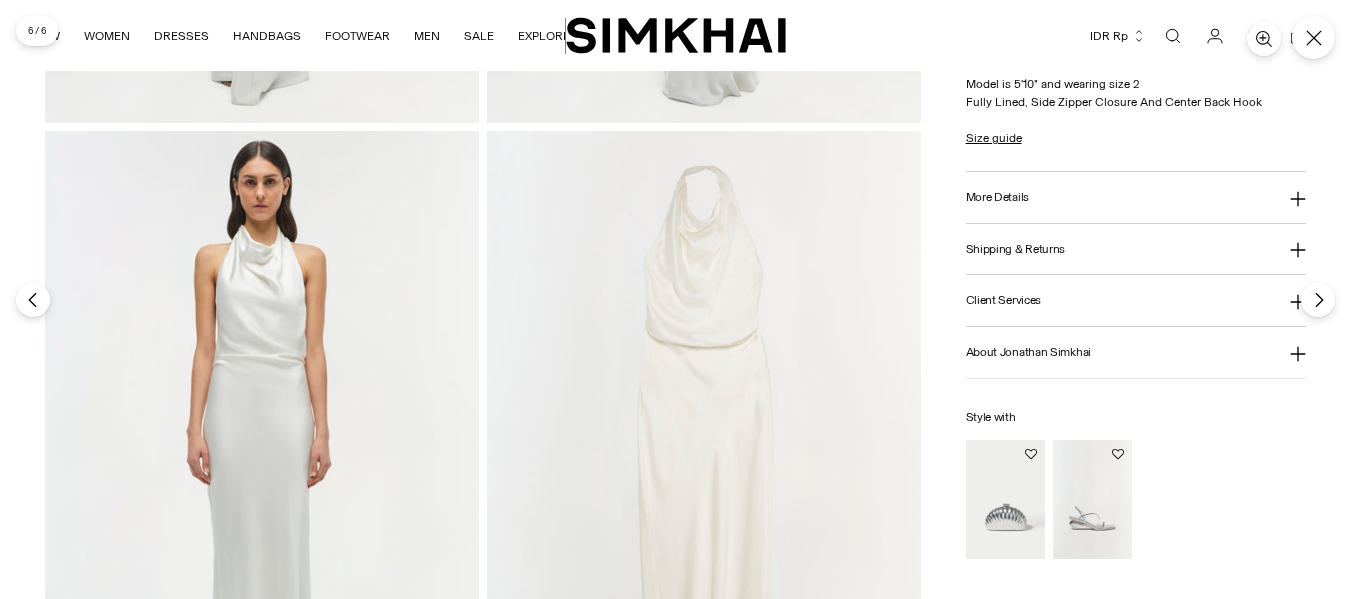 scroll, scrollTop: 0, scrollLeft: 0, axis: both 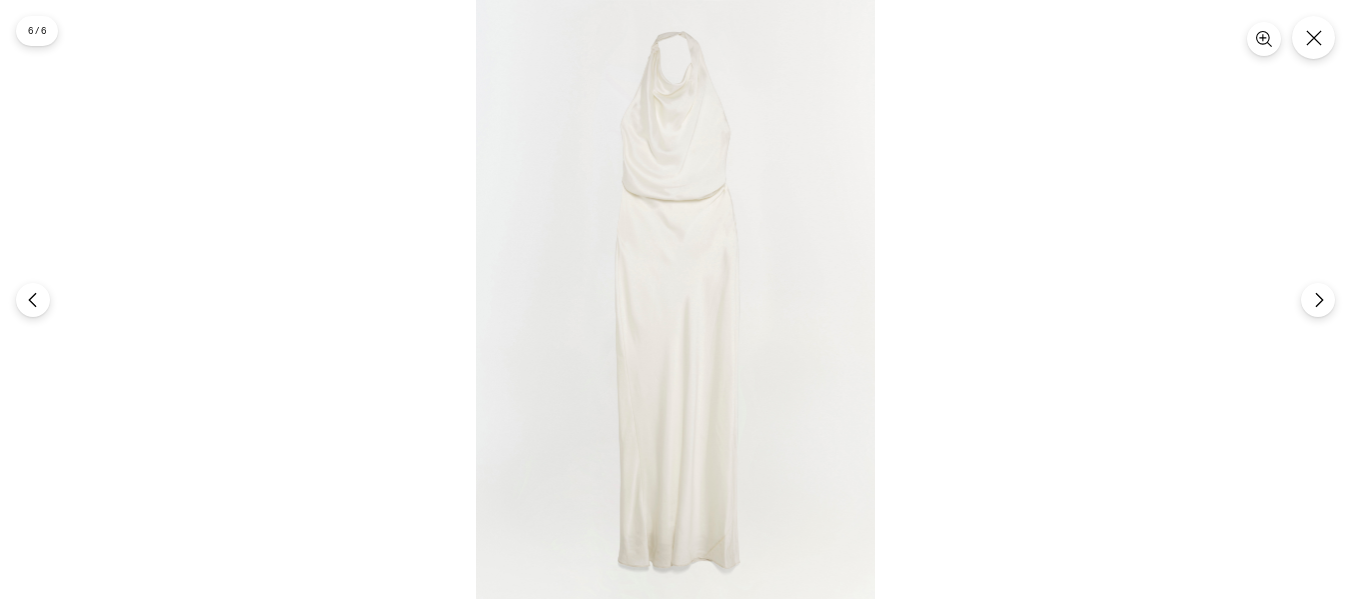 click at bounding box center [675, 299] 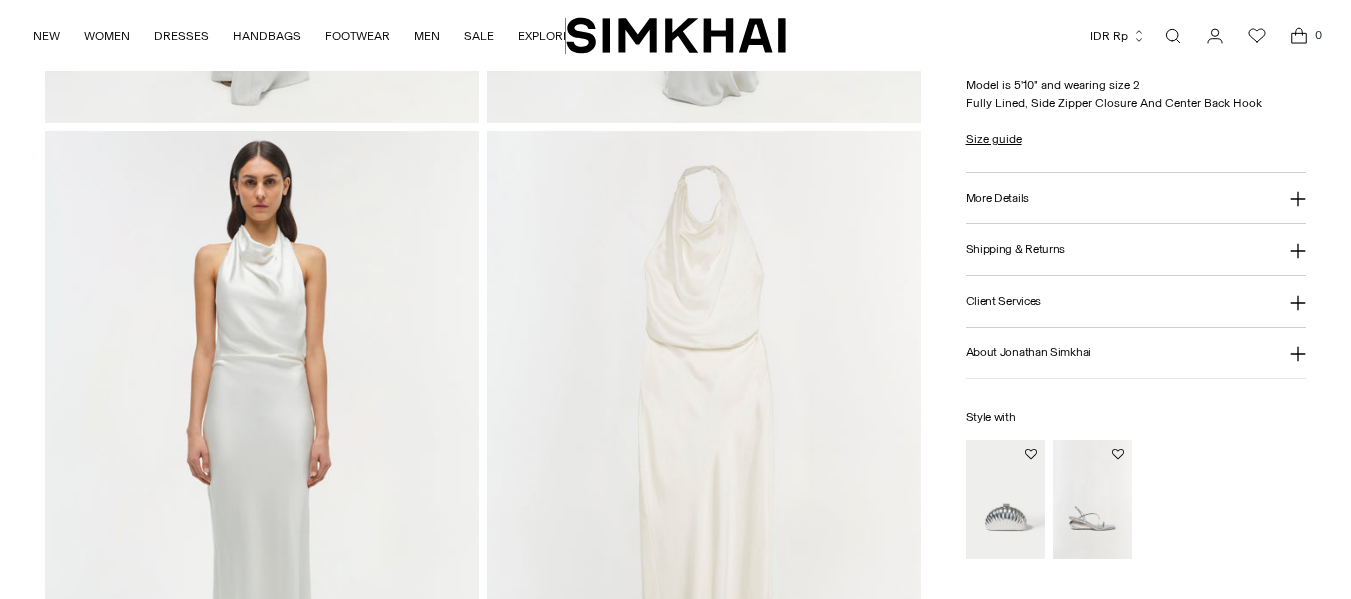 click at bounding box center [1173, 36] 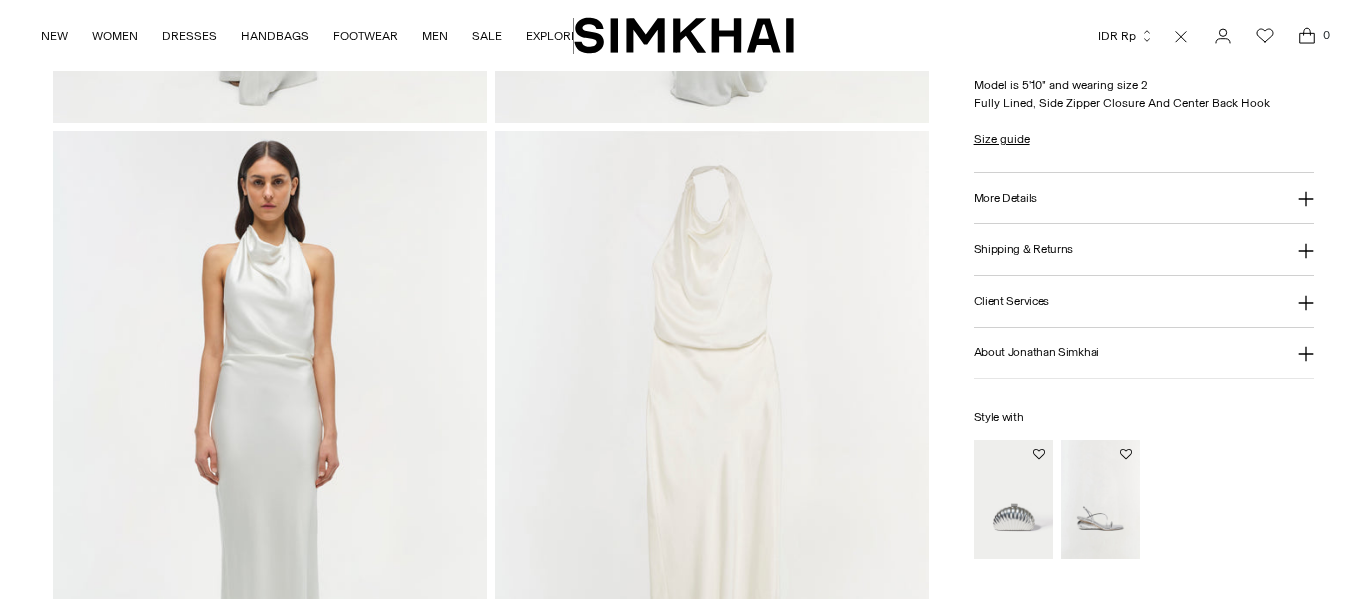scroll, scrollTop: 0, scrollLeft: 0, axis: both 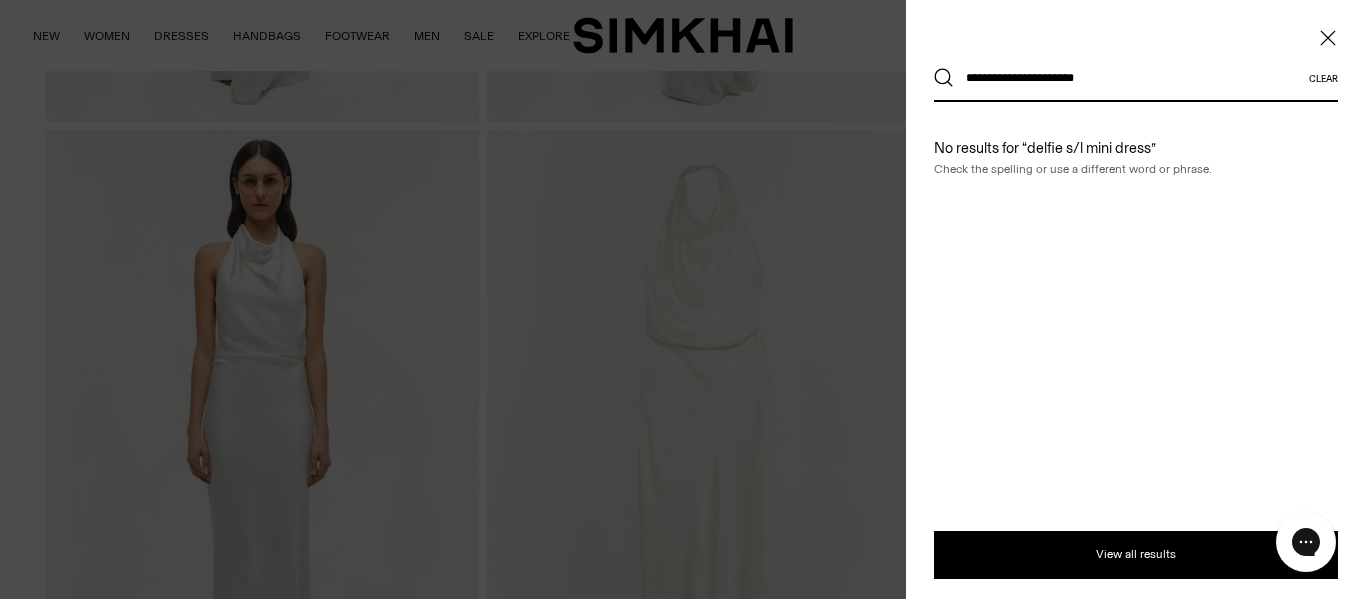 type on "**********" 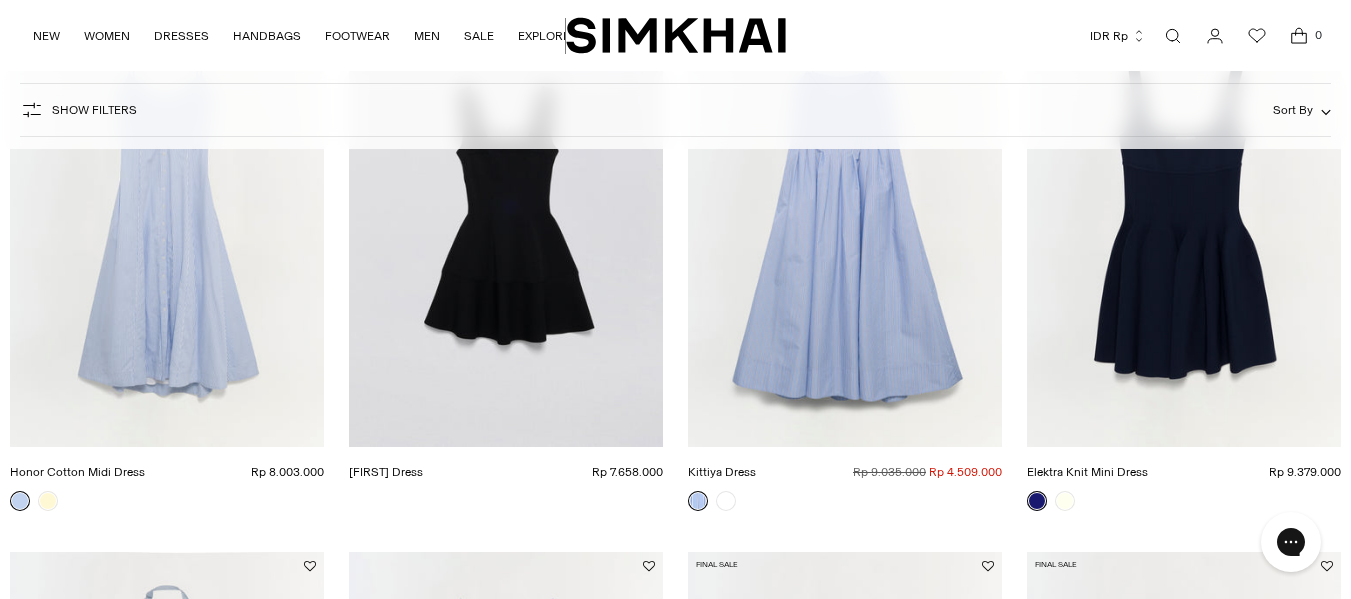 scroll, scrollTop: 533, scrollLeft: 0, axis: vertical 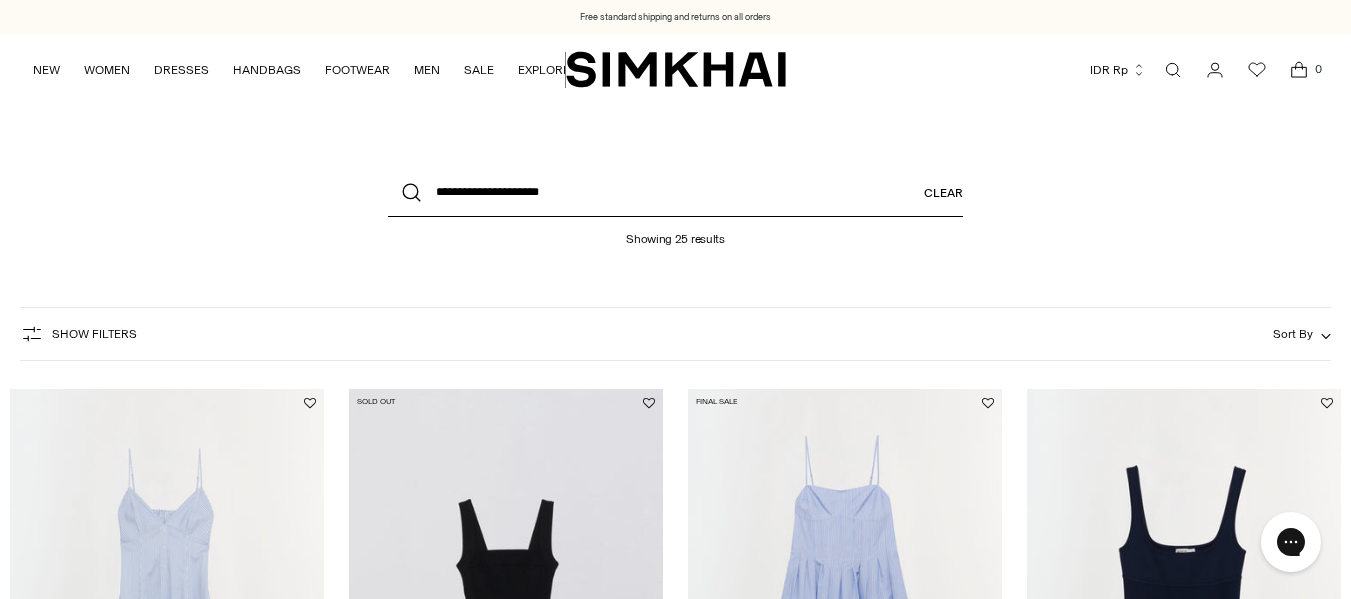 click on "**********" at bounding box center (675, 193) 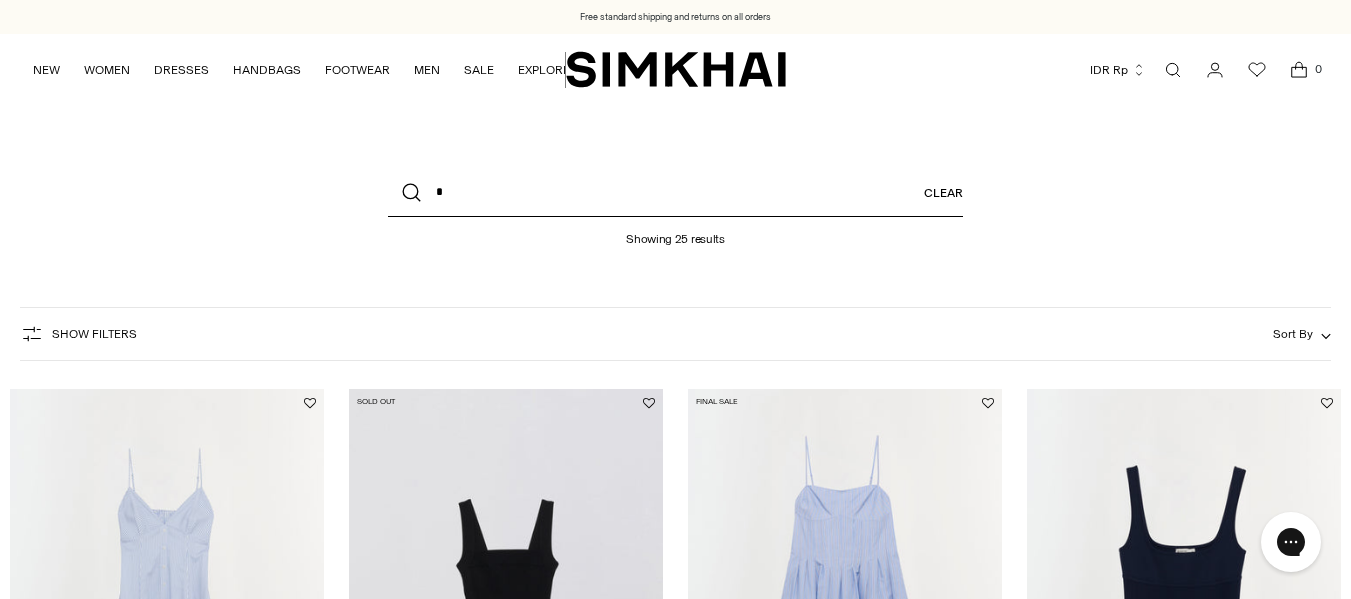 type on "*" 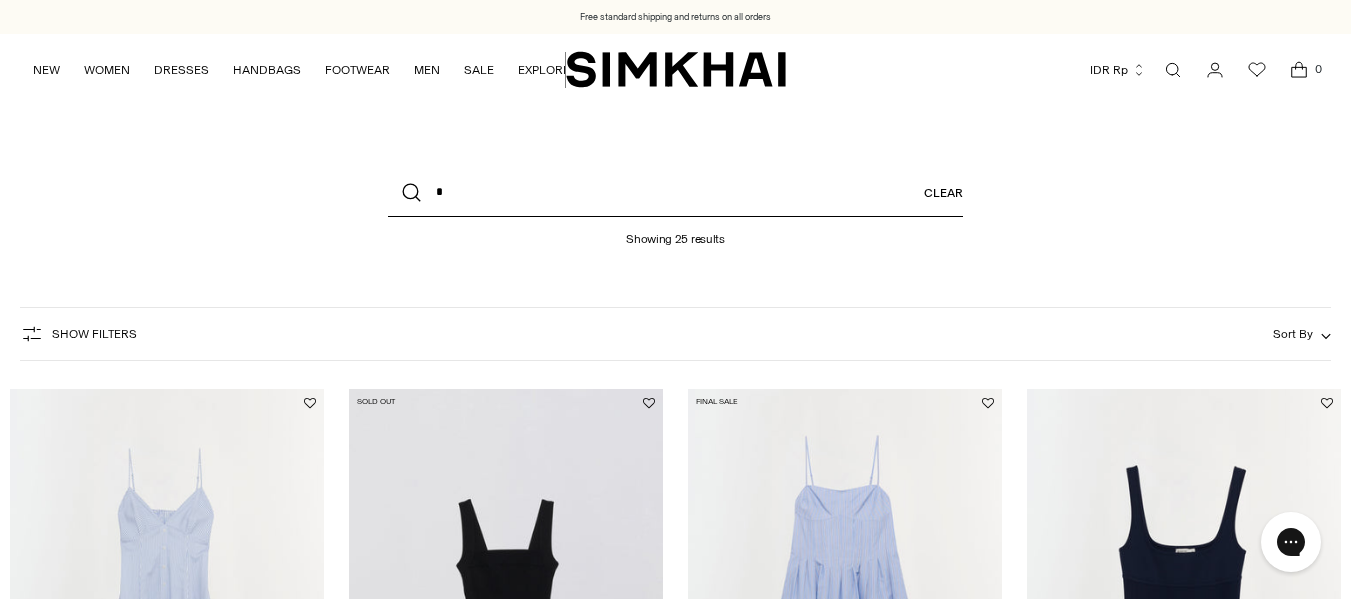 drag, startPoint x: 460, startPoint y: 198, endPoint x: 434, endPoint y: 200, distance: 26.076809 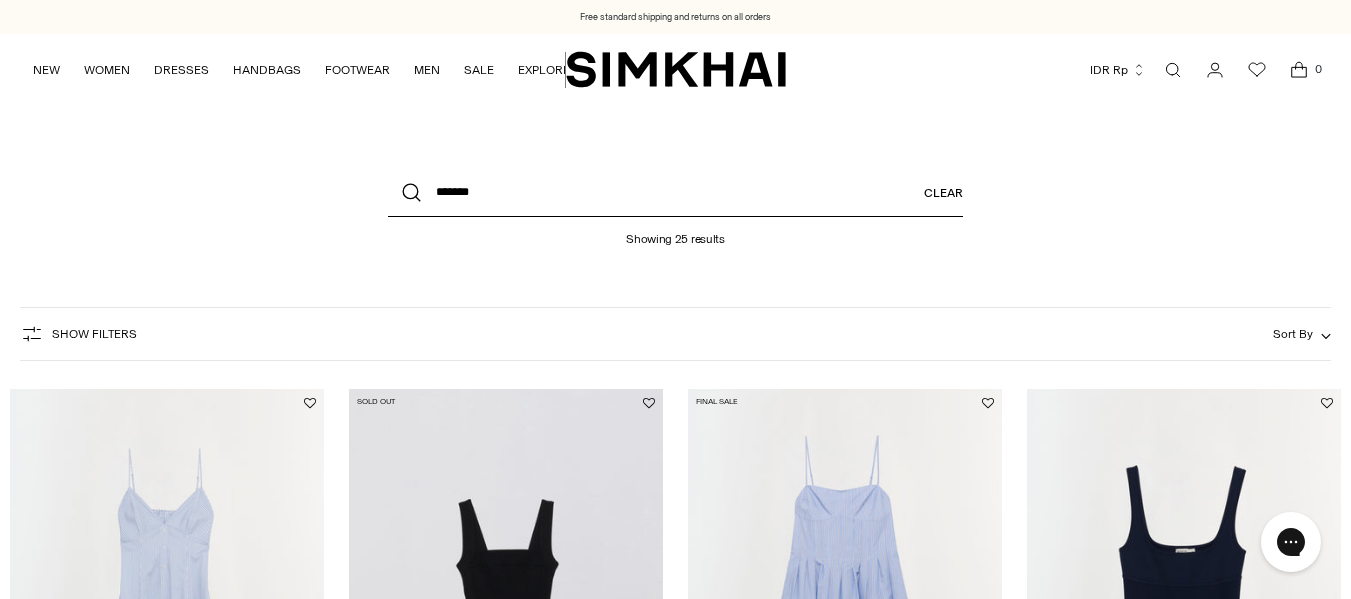 type on "******" 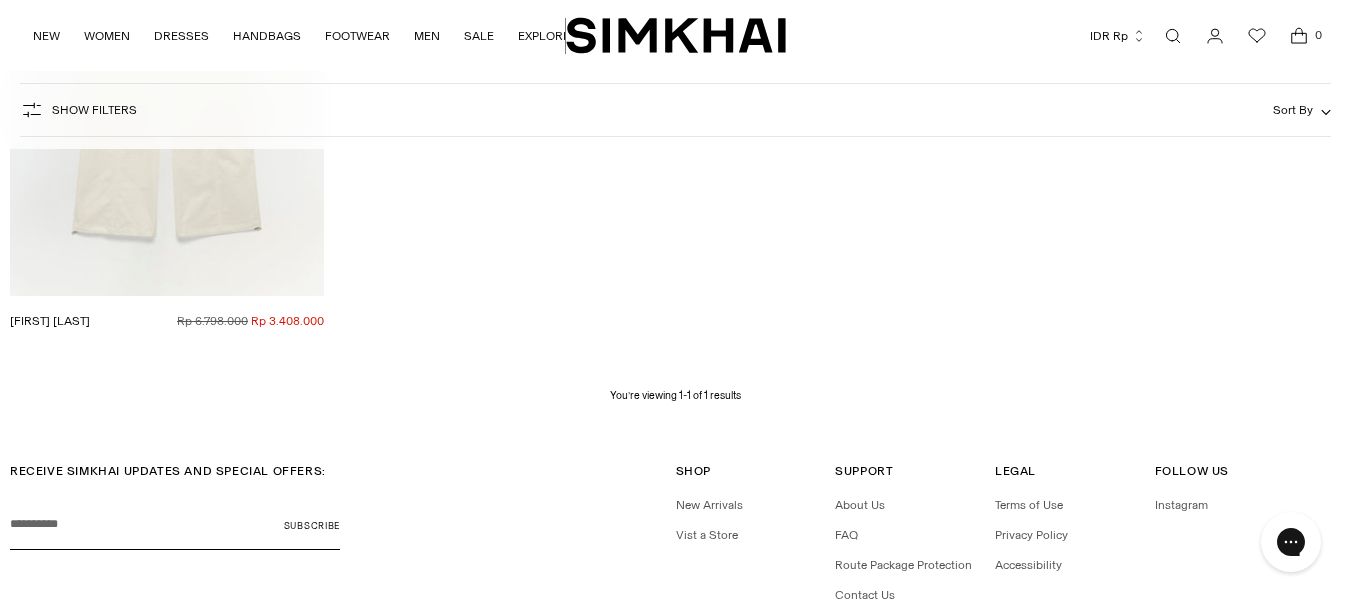 scroll, scrollTop: 760, scrollLeft: 0, axis: vertical 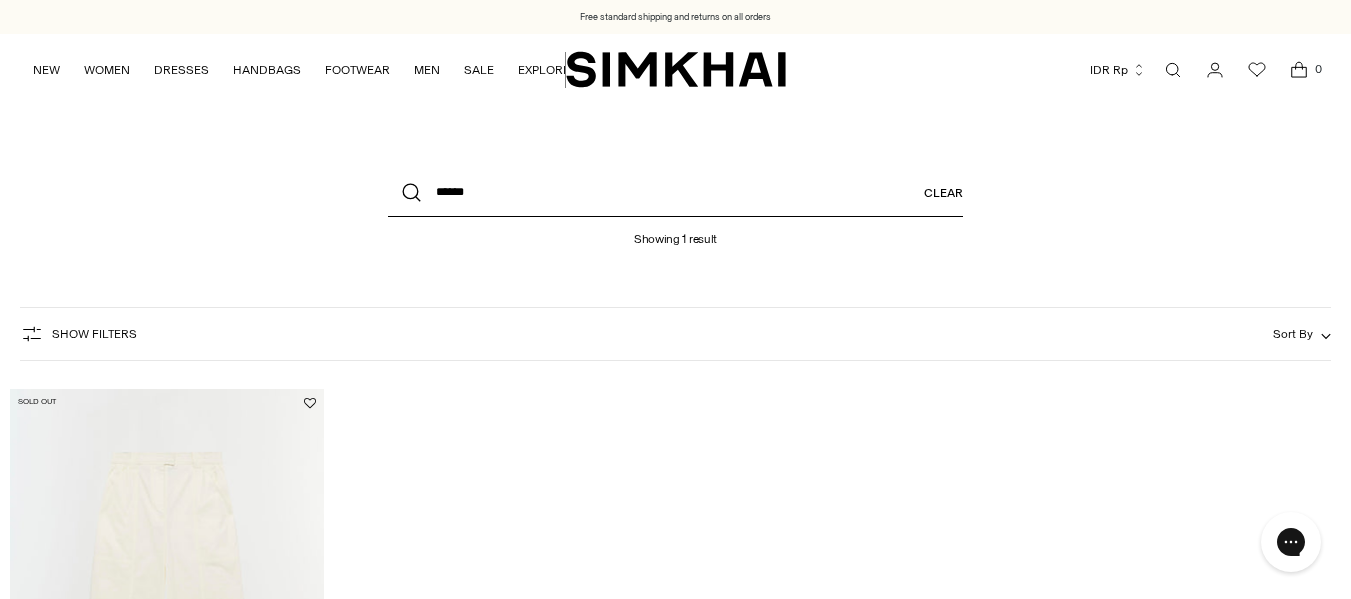drag, startPoint x: 485, startPoint y: 181, endPoint x: 348, endPoint y: 175, distance: 137.13132 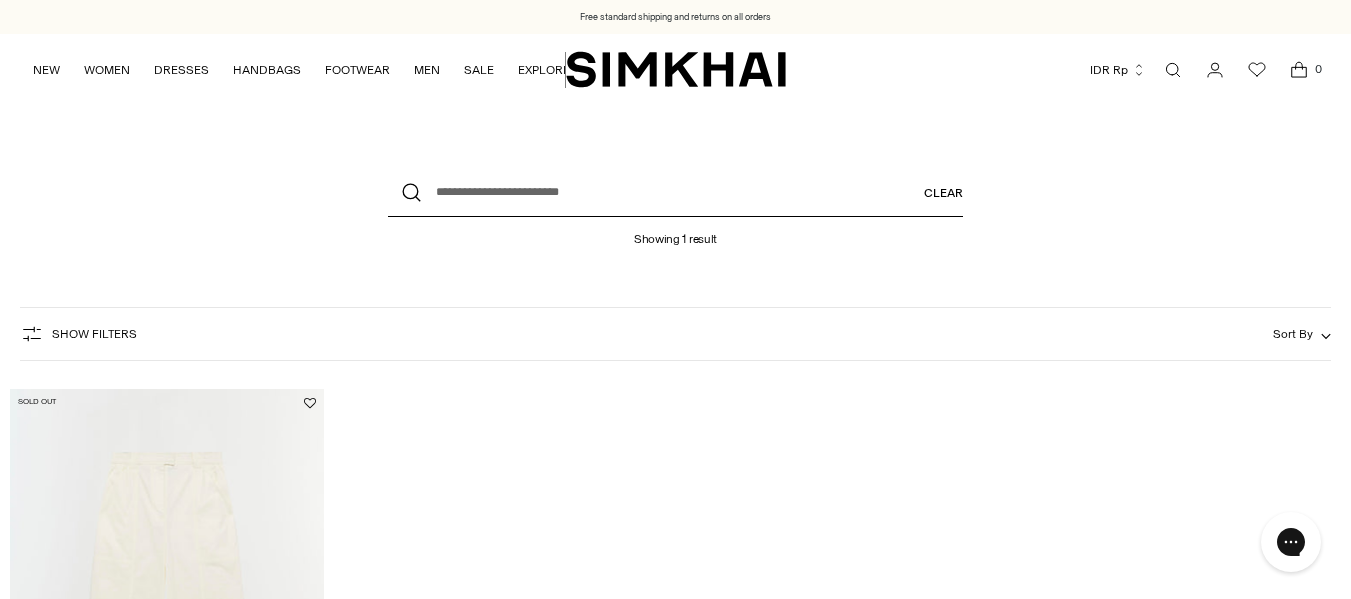 click on "What are you looking for?" at bounding box center [675, 193] 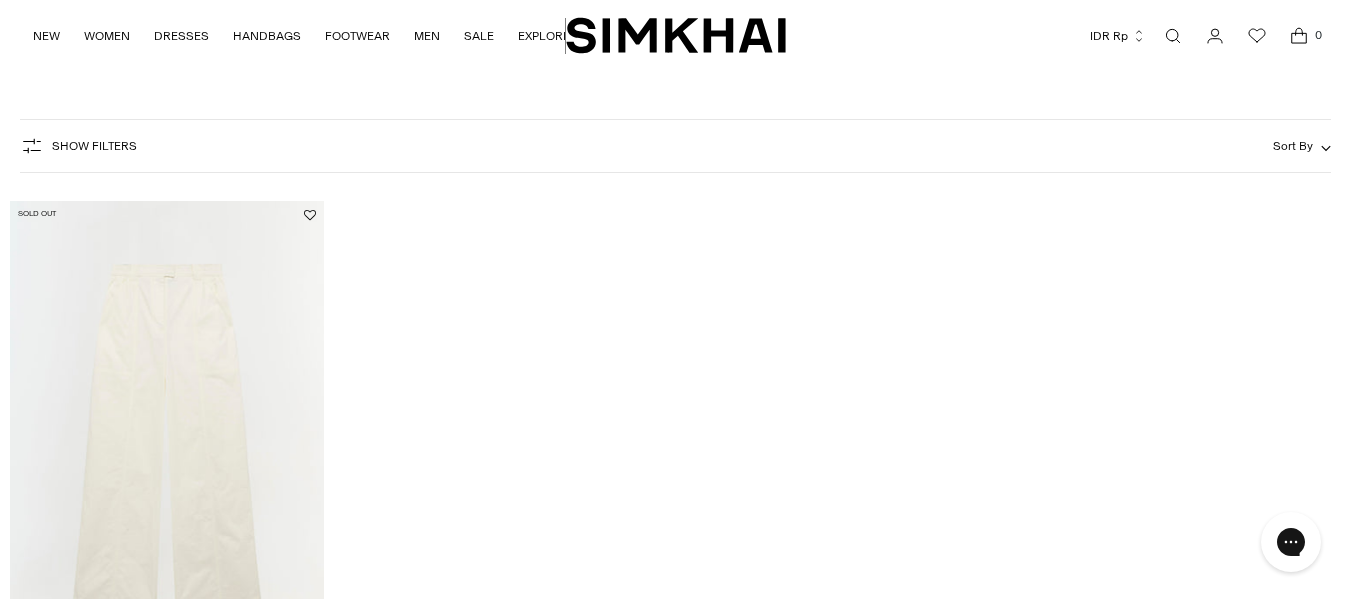 scroll, scrollTop: 0, scrollLeft: 0, axis: both 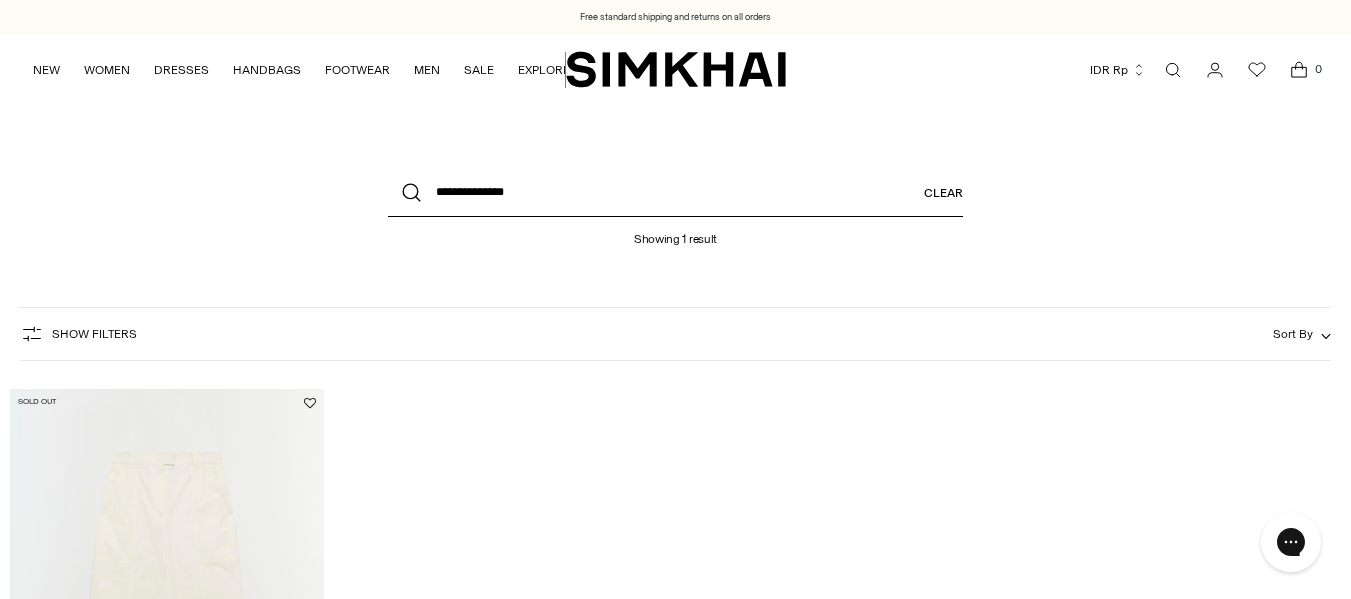 type on "**********" 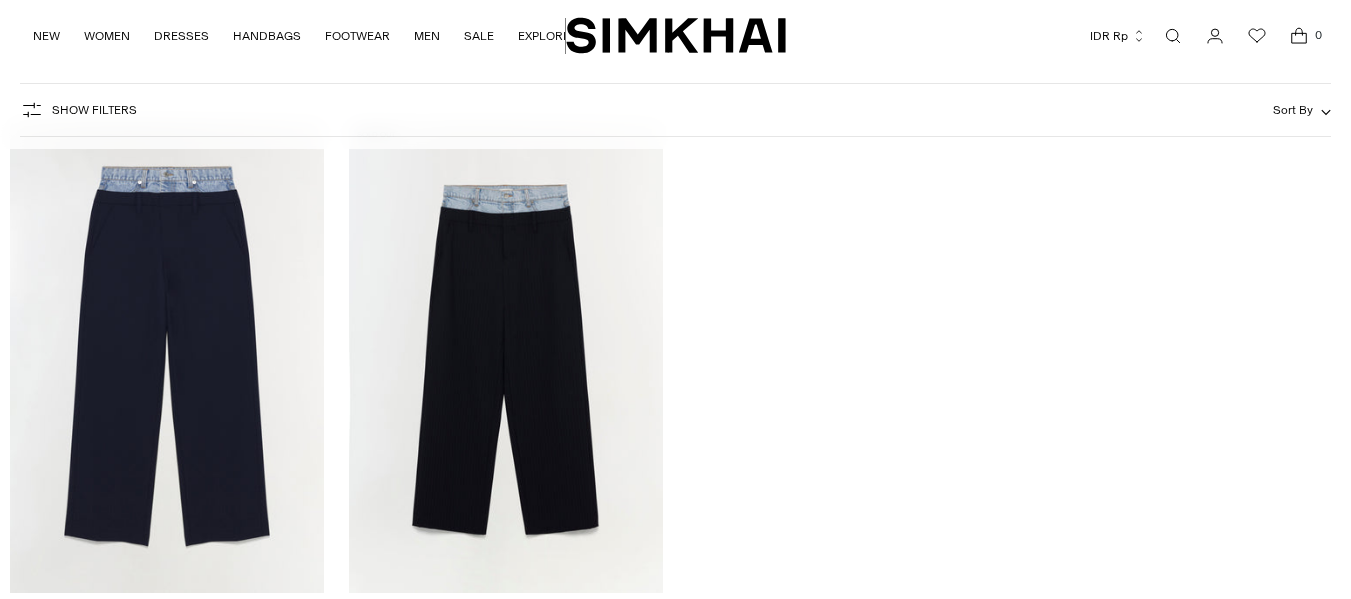 scroll, scrollTop: 533, scrollLeft: 0, axis: vertical 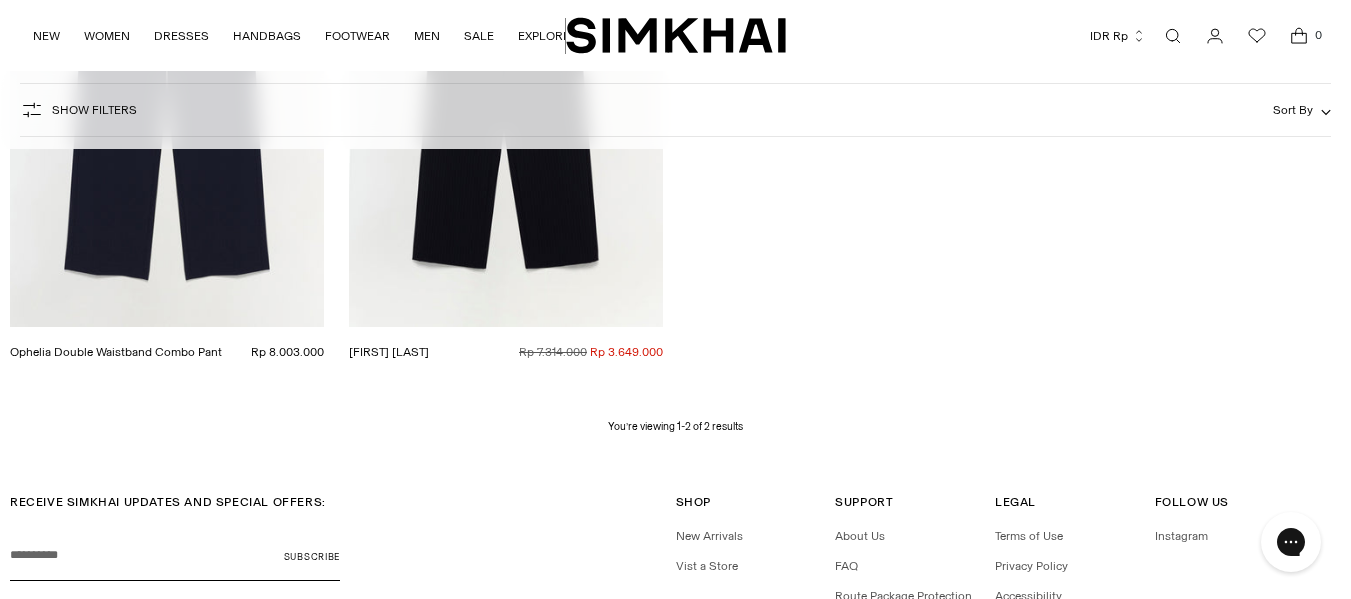 click at bounding box center [0, 0] 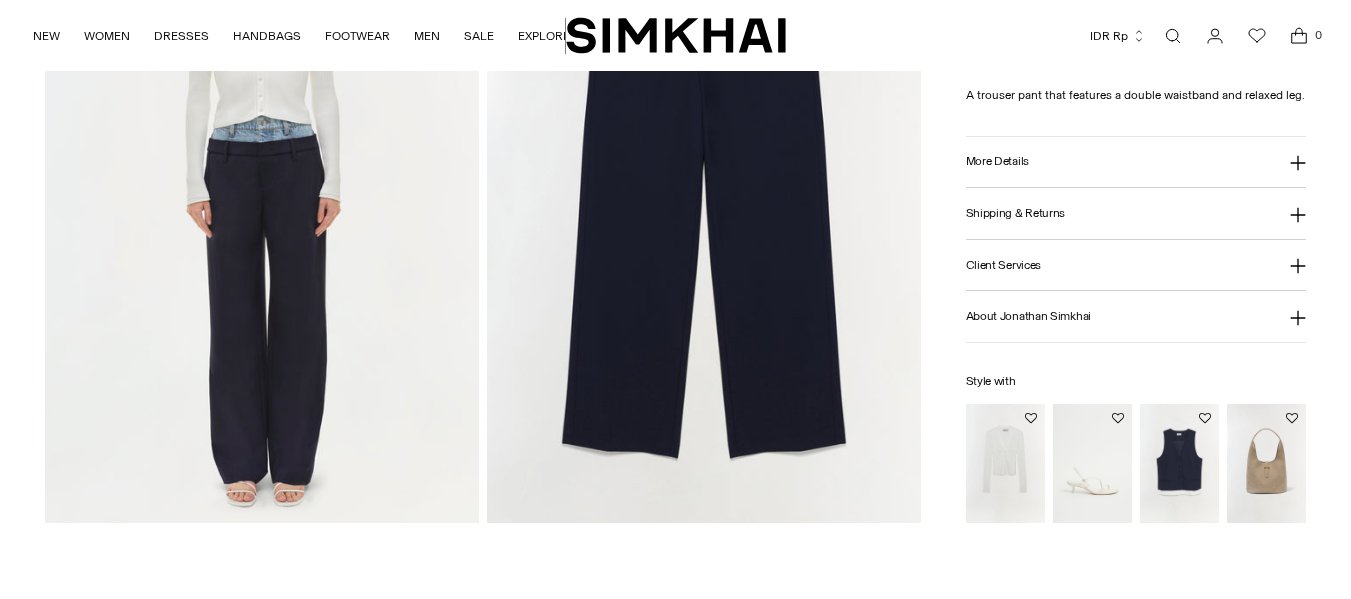 scroll, scrollTop: 0, scrollLeft: 0, axis: both 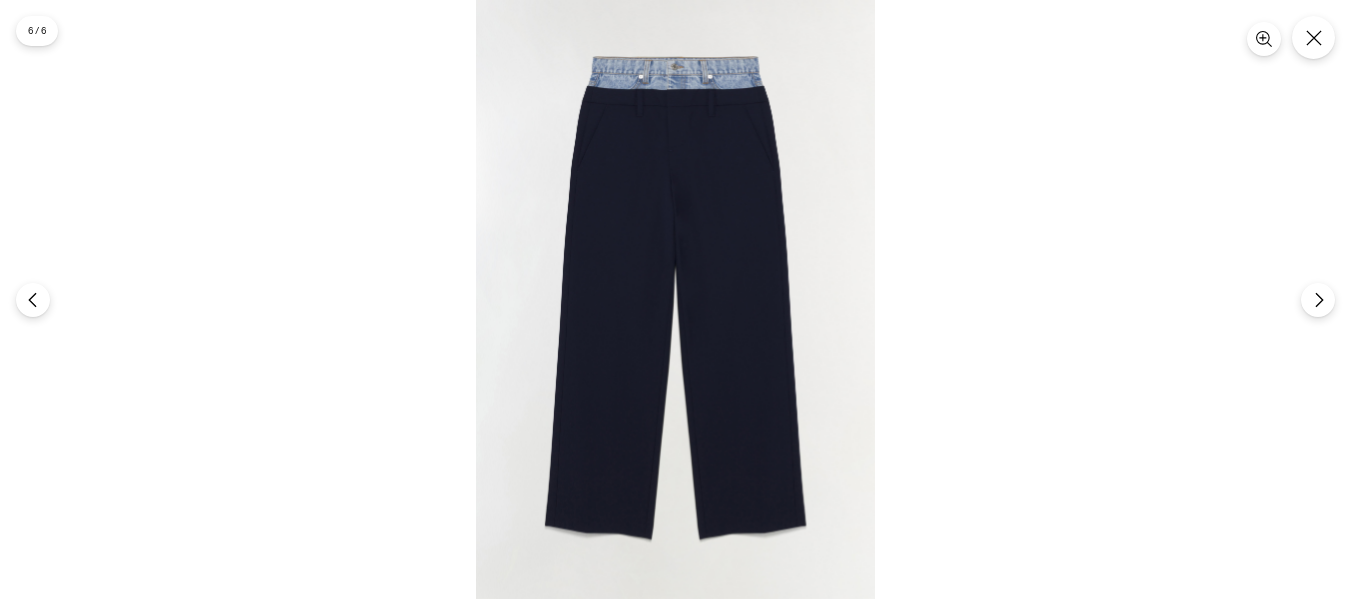 click at bounding box center [675, 299] 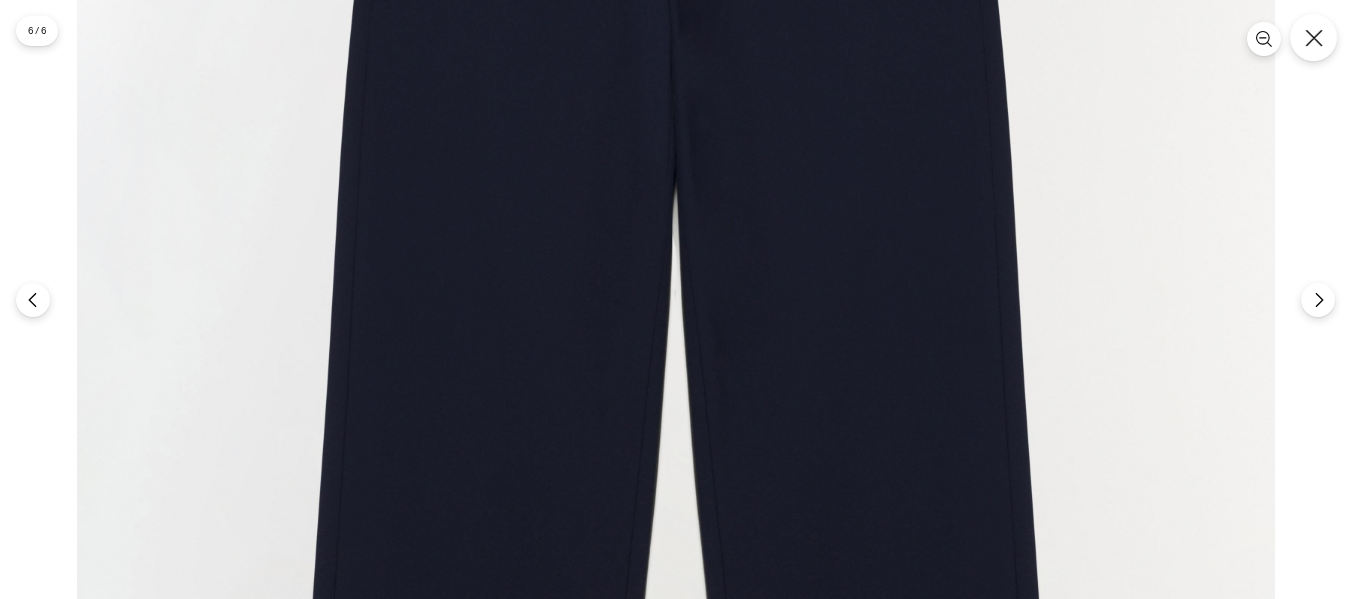 click at bounding box center (1313, 37) 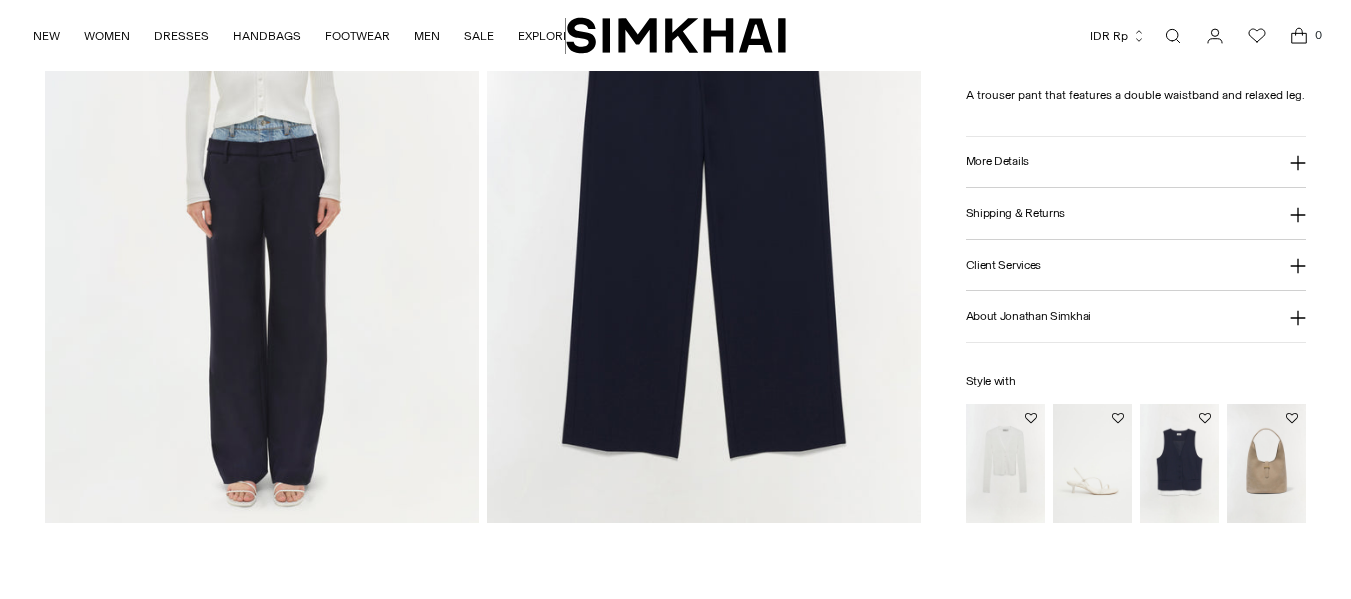 click at bounding box center (1173, 36) 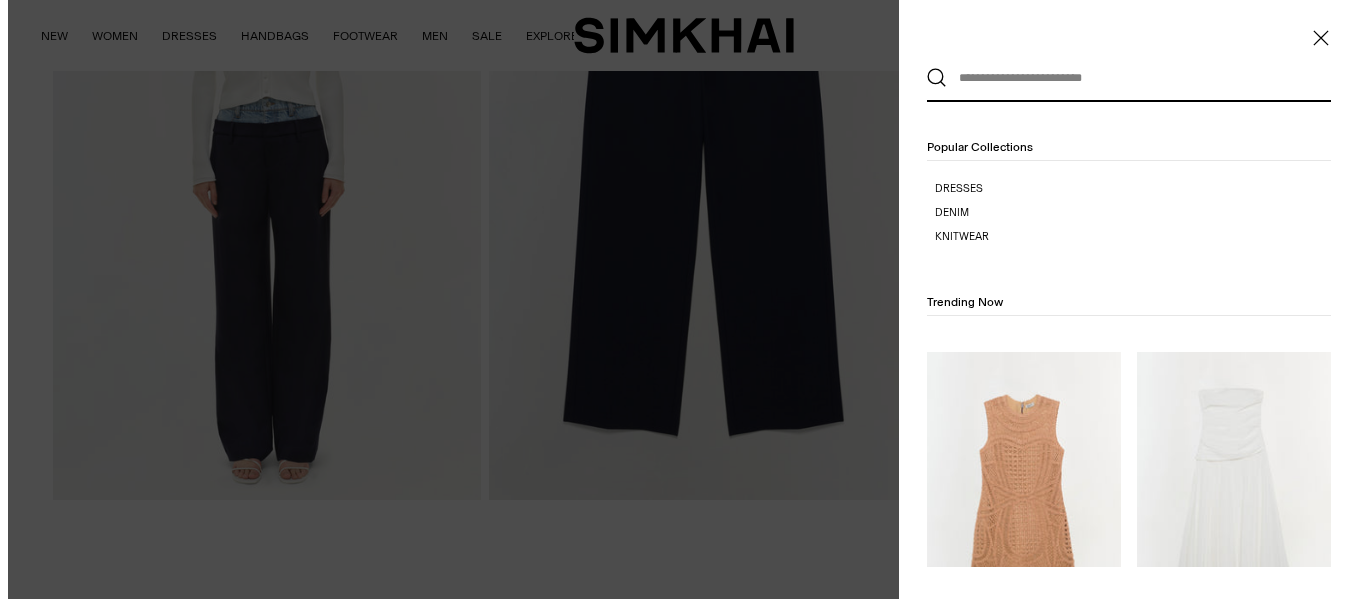 scroll, scrollTop: 0, scrollLeft: 0, axis: both 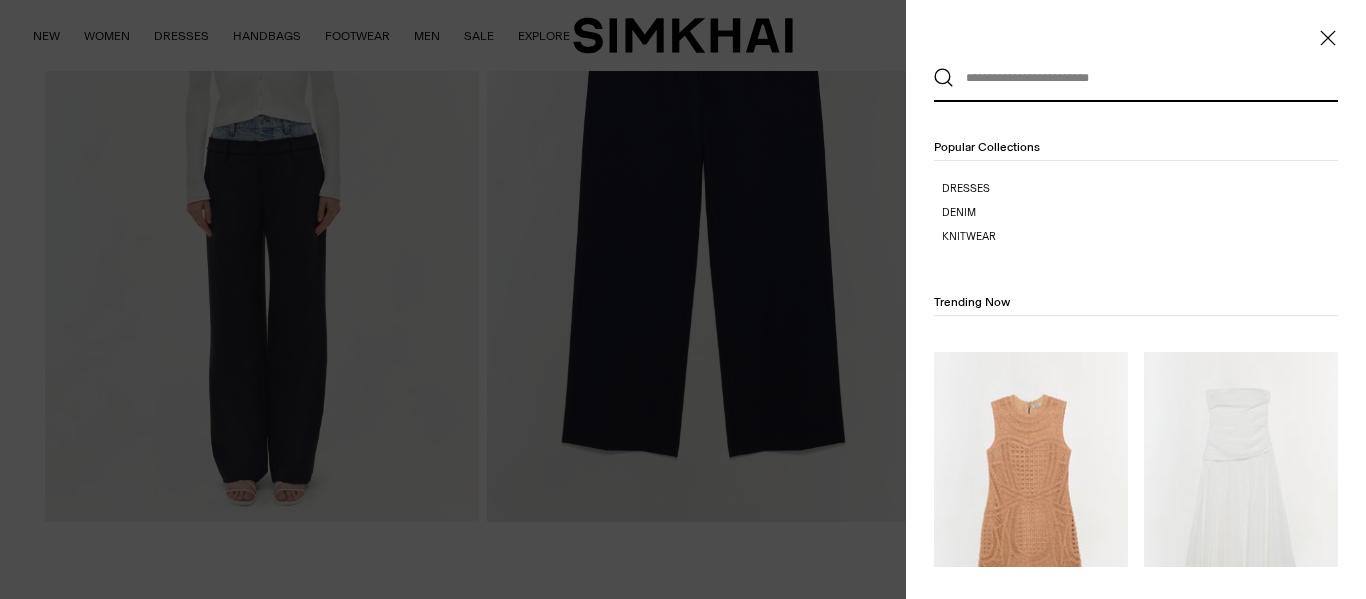 click at bounding box center [1131, 78] 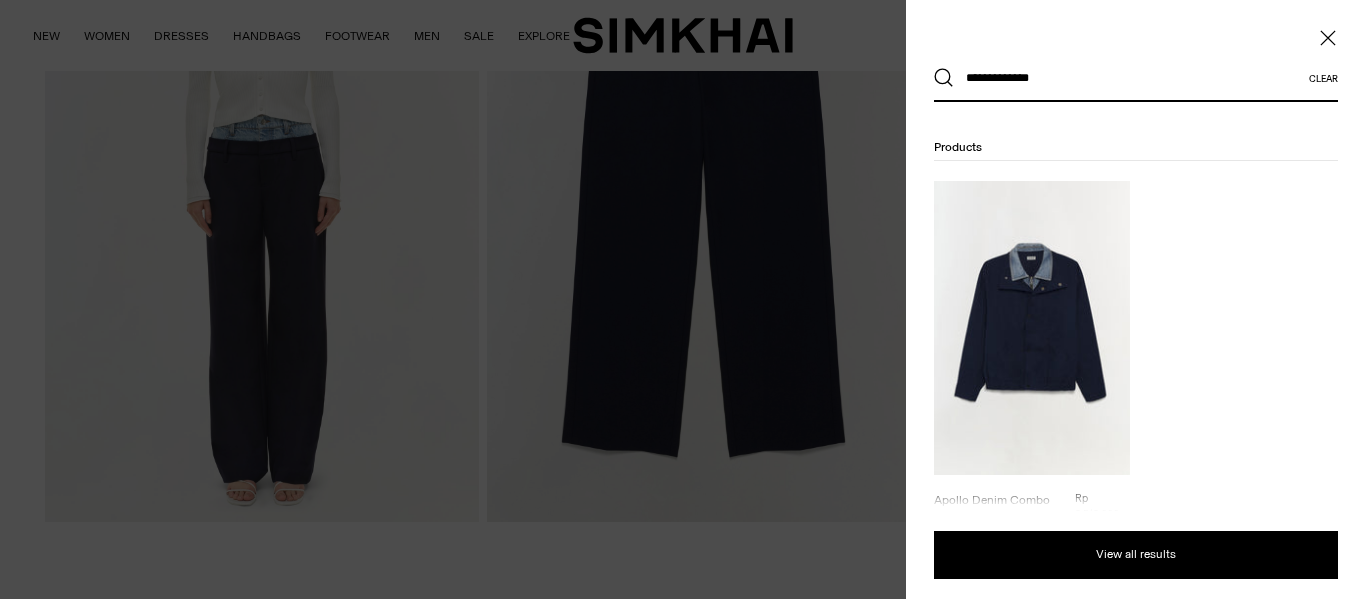 scroll, scrollTop: 69, scrollLeft: 0, axis: vertical 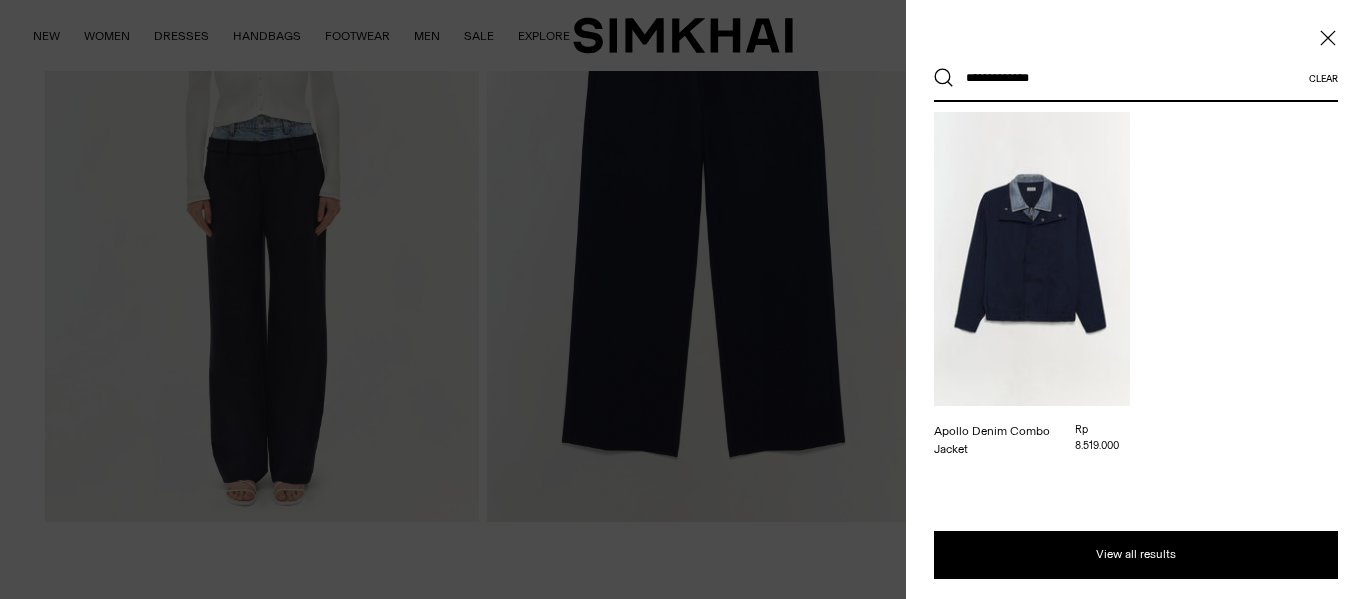 type on "**********" 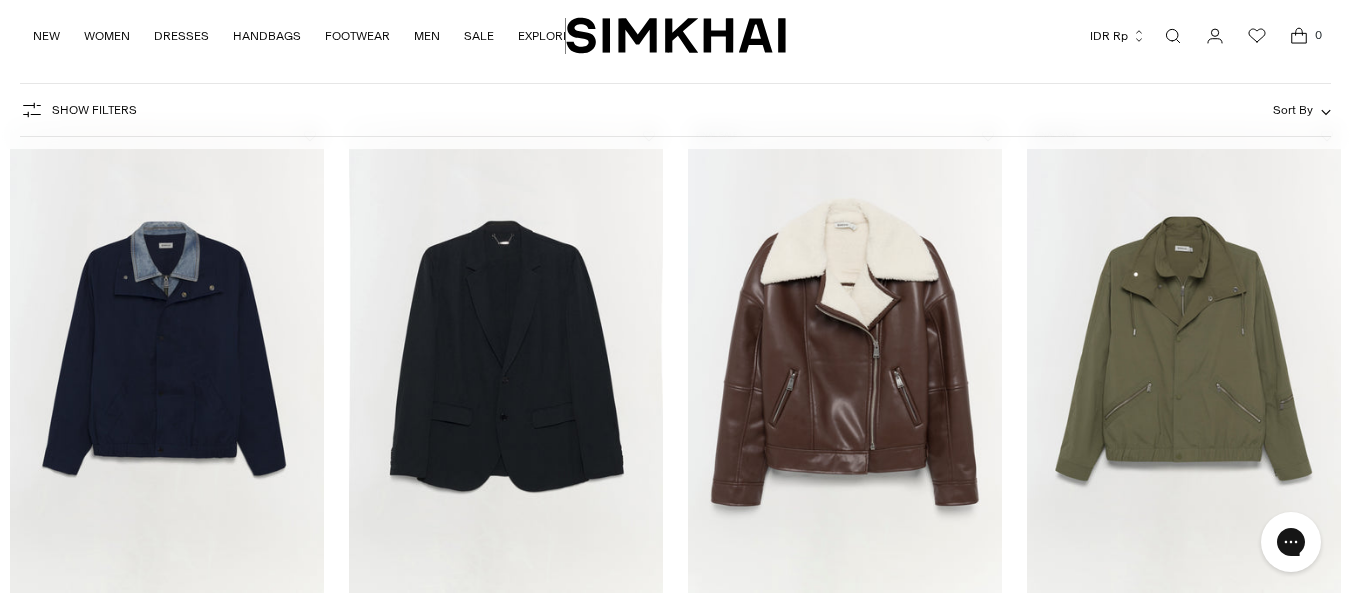 scroll, scrollTop: 0, scrollLeft: 0, axis: both 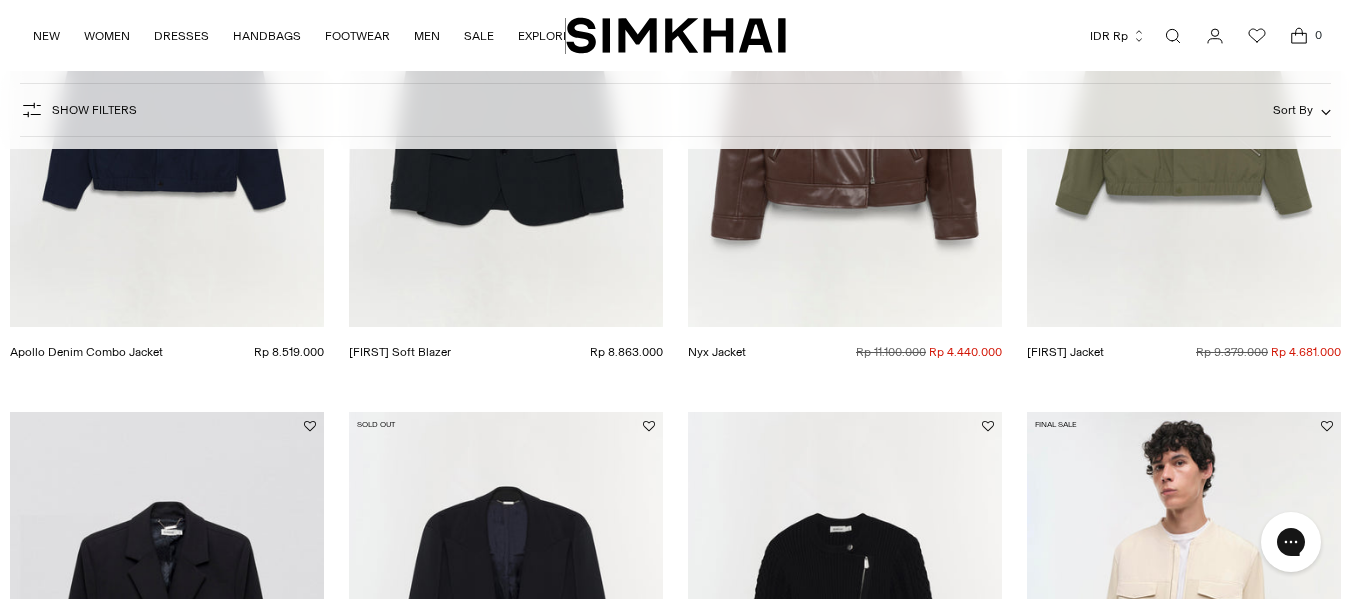 click at bounding box center [0, 0] 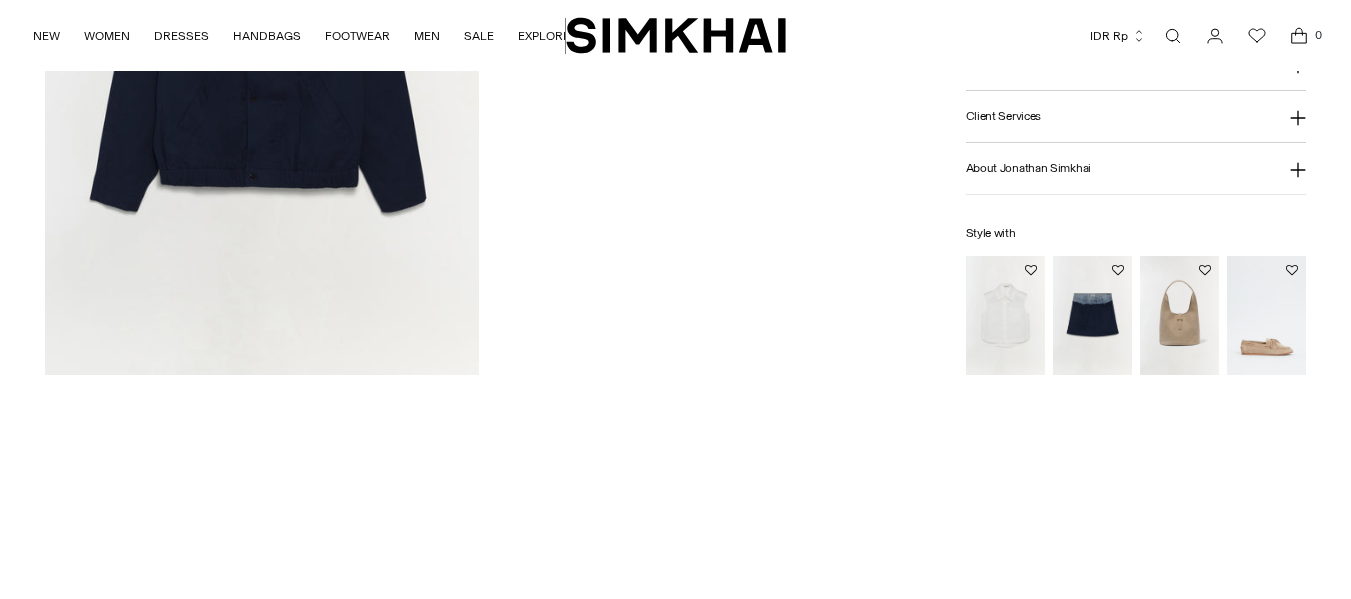 scroll, scrollTop: 0, scrollLeft: 0, axis: both 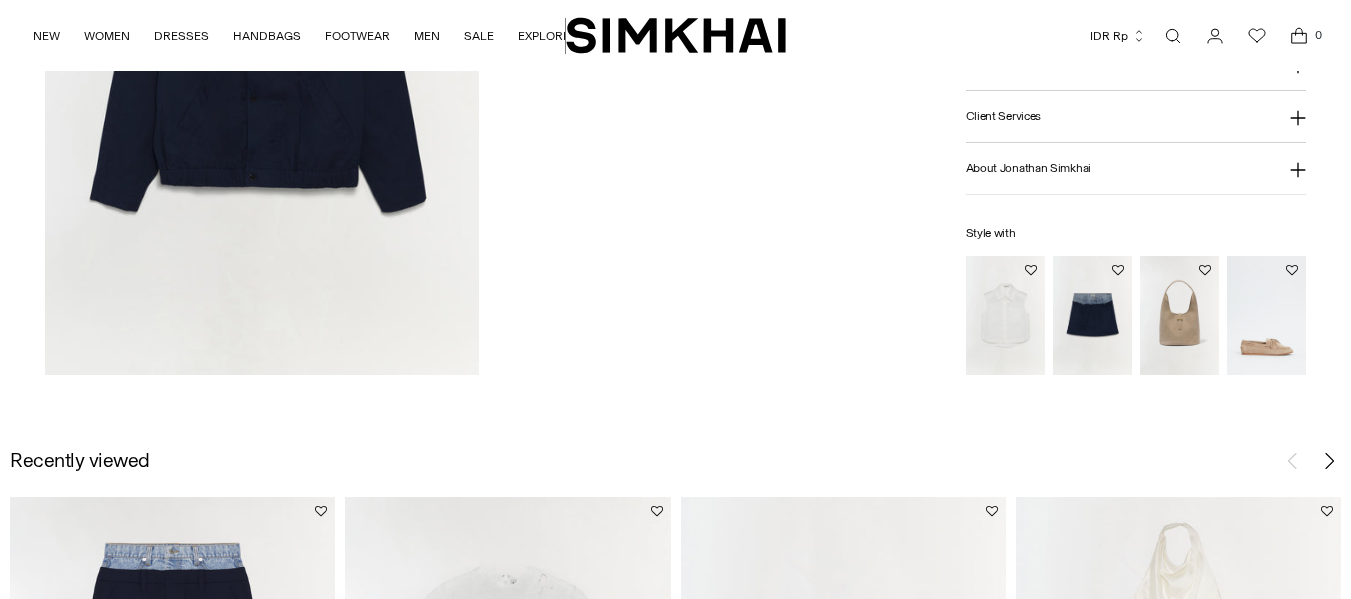 click at bounding box center [262, 48] 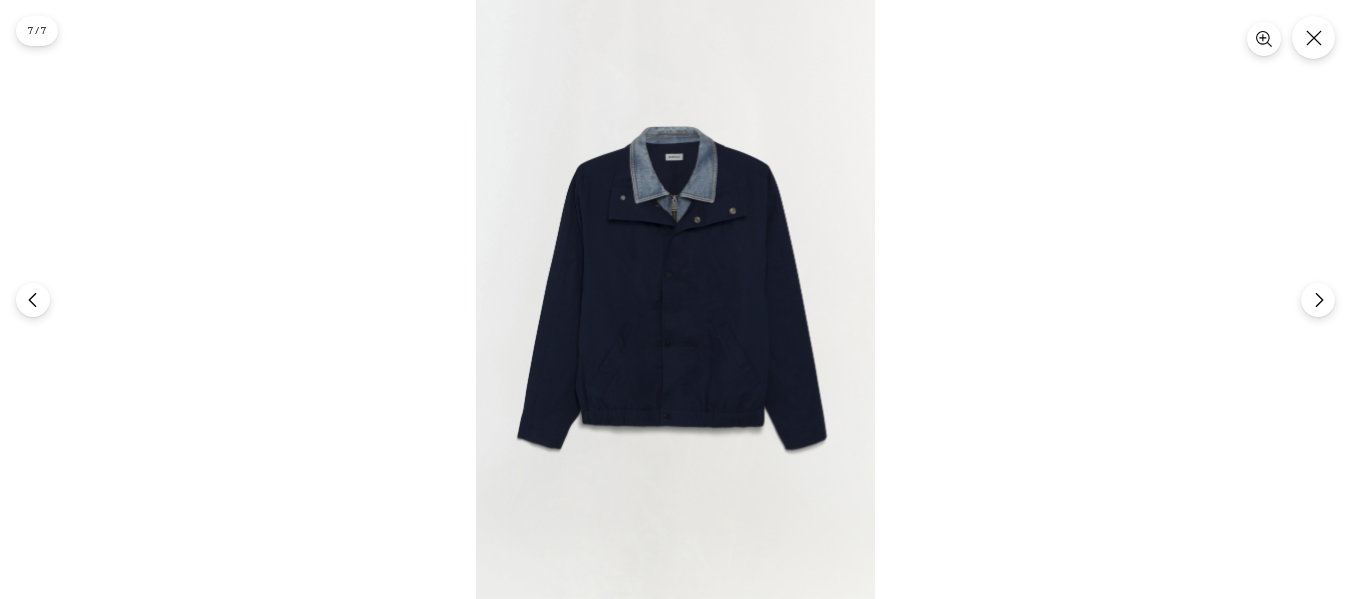 click at bounding box center [675, 299] 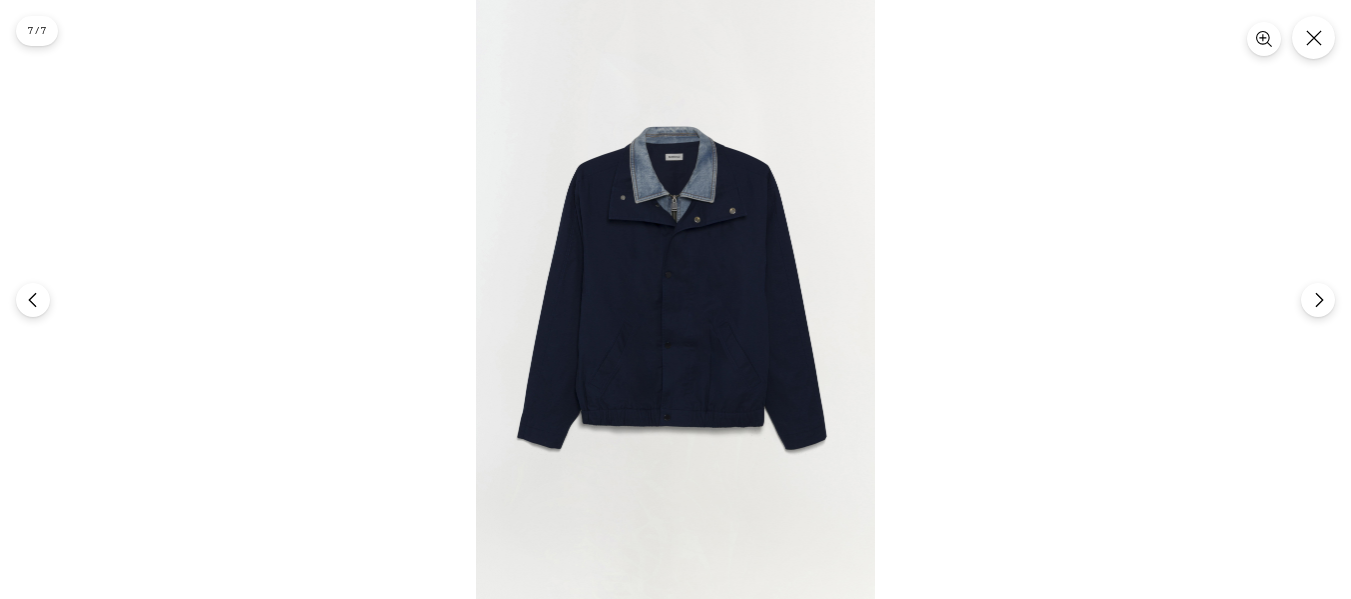 click at bounding box center [675, 299] 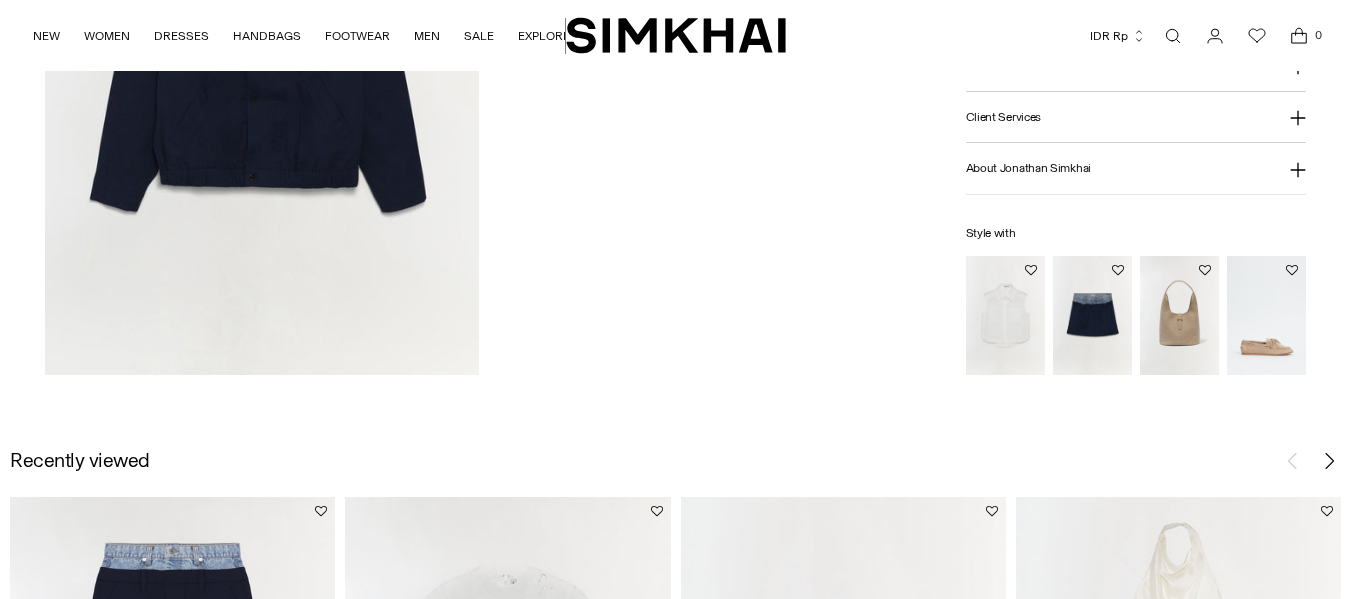 click at bounding box center (1173, 36) 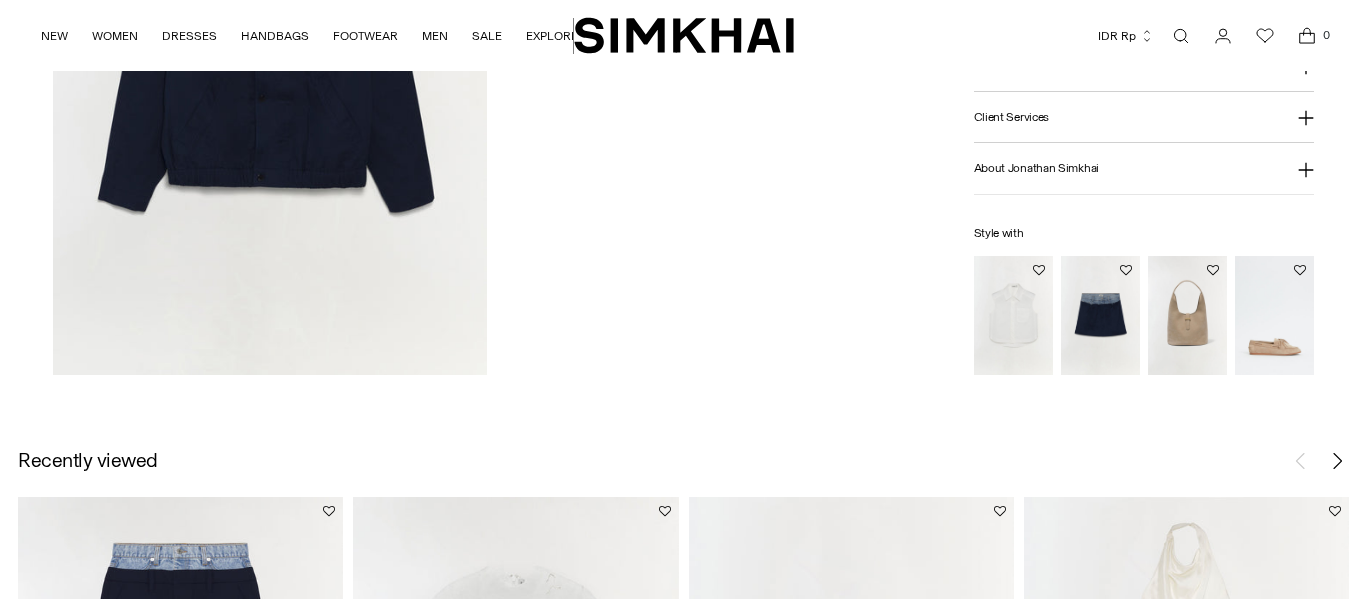 scroll, scrollTop: 0, scrollLeft: 0, axis: both 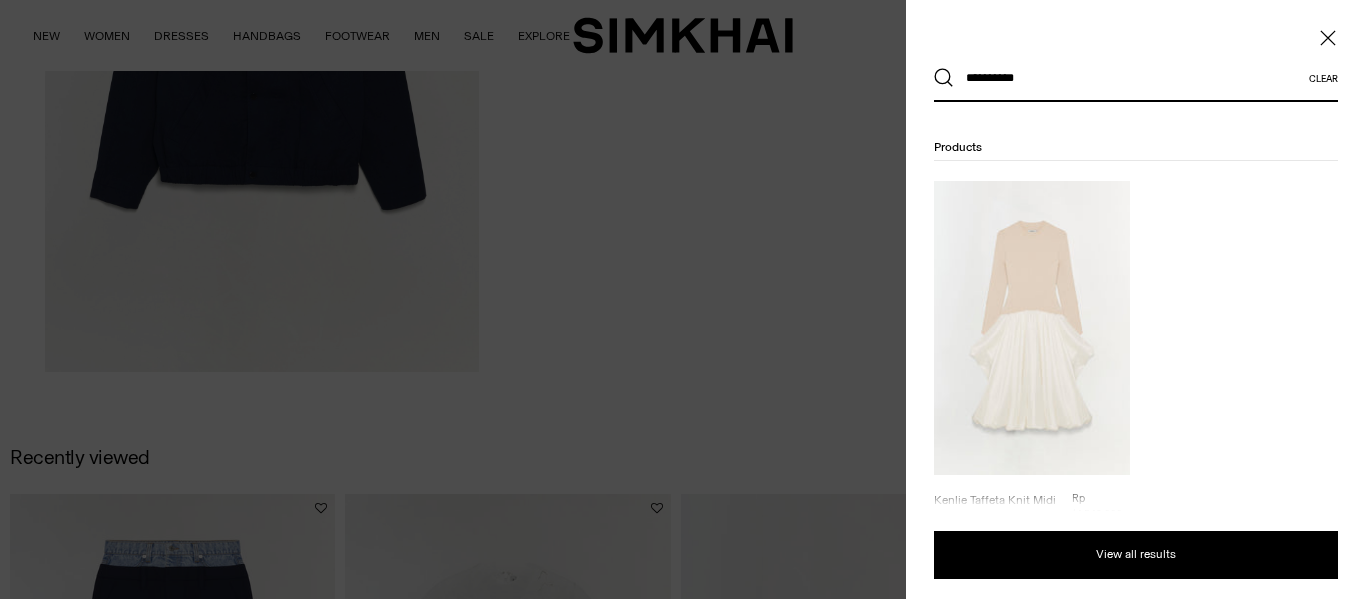 type on "**********" 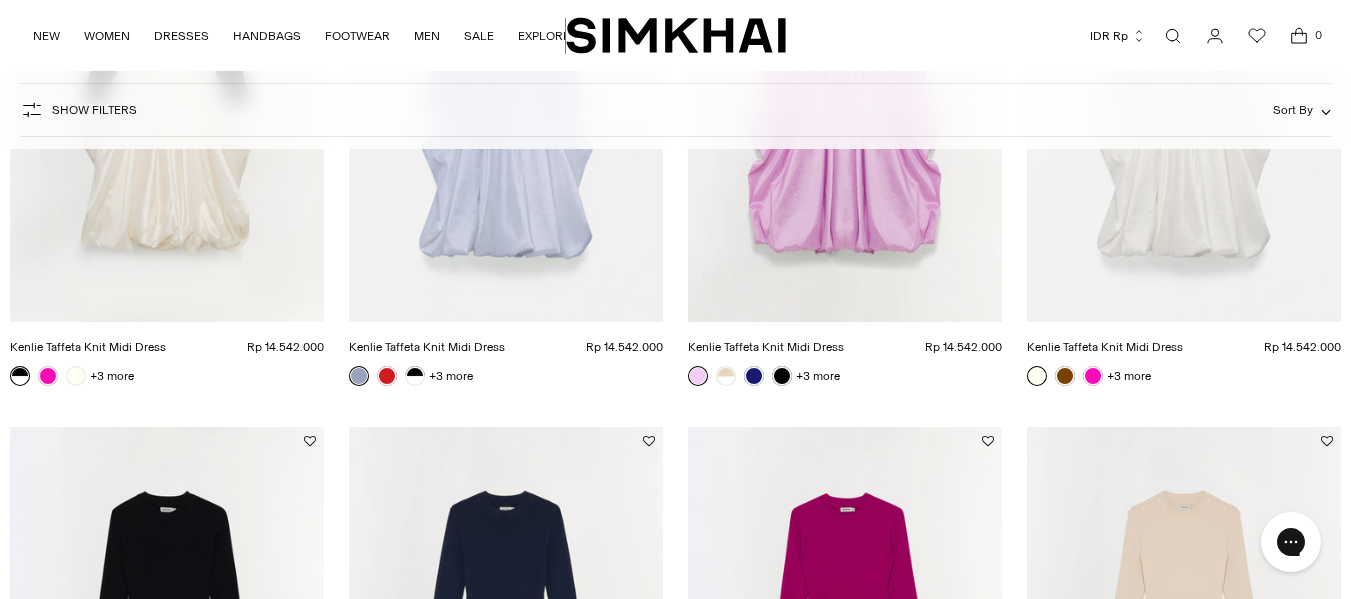scroll, scrollTop: 800, scrollLeft: 0, axis: vertical 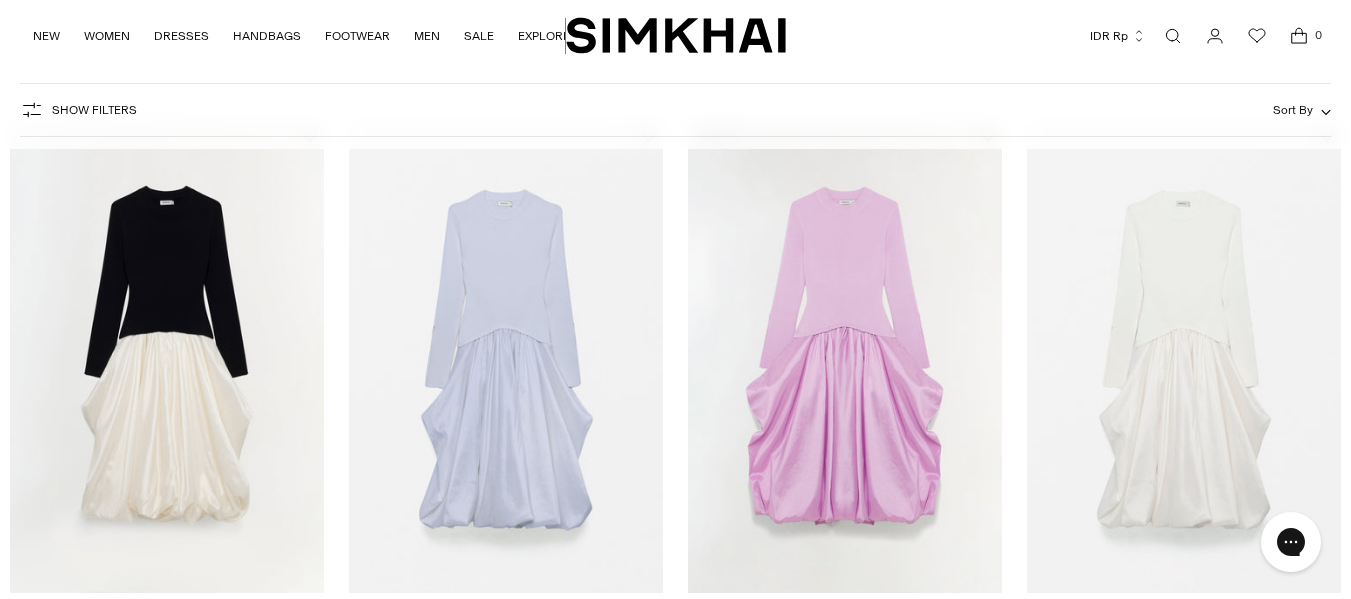 click at bounding box center [0, 0] 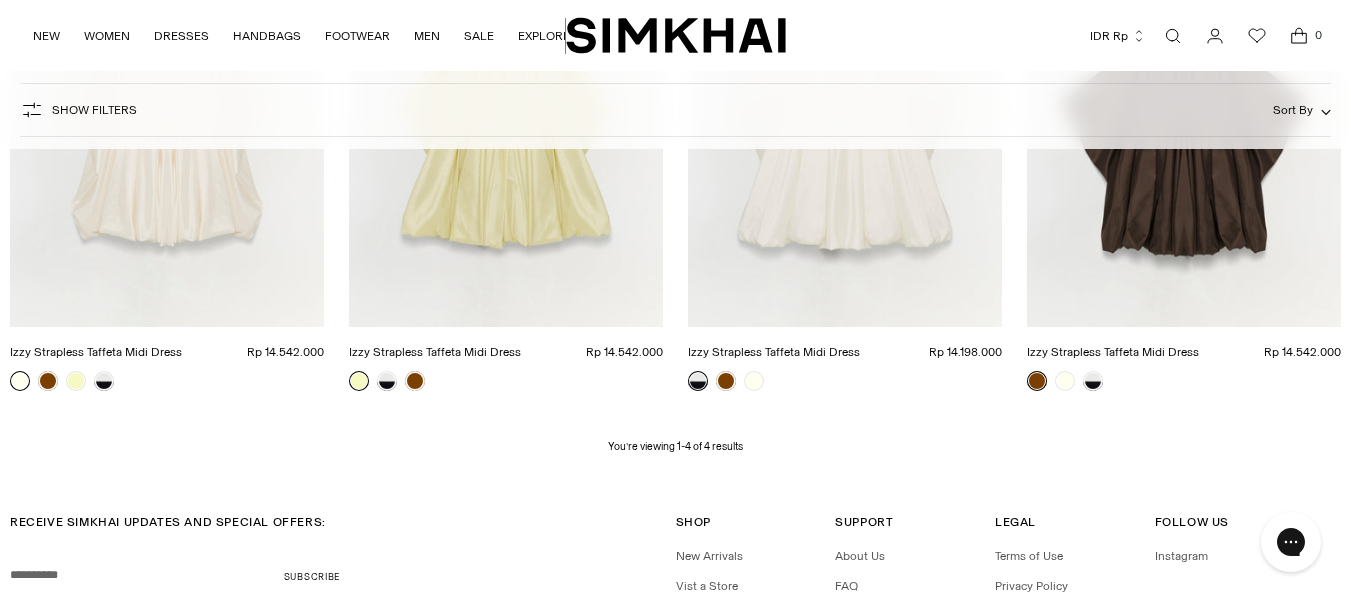 scroll, scrollTop: 780, scrollLeft: 0, axis: vertical 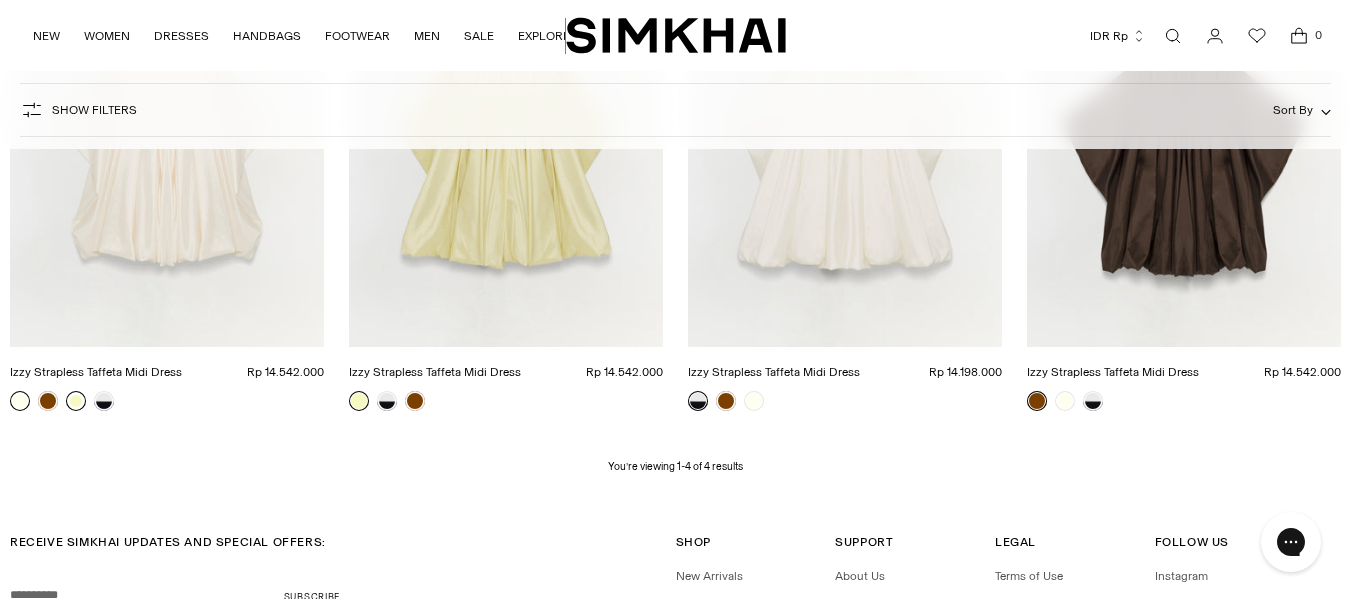 click at bounding box center (76, 401) 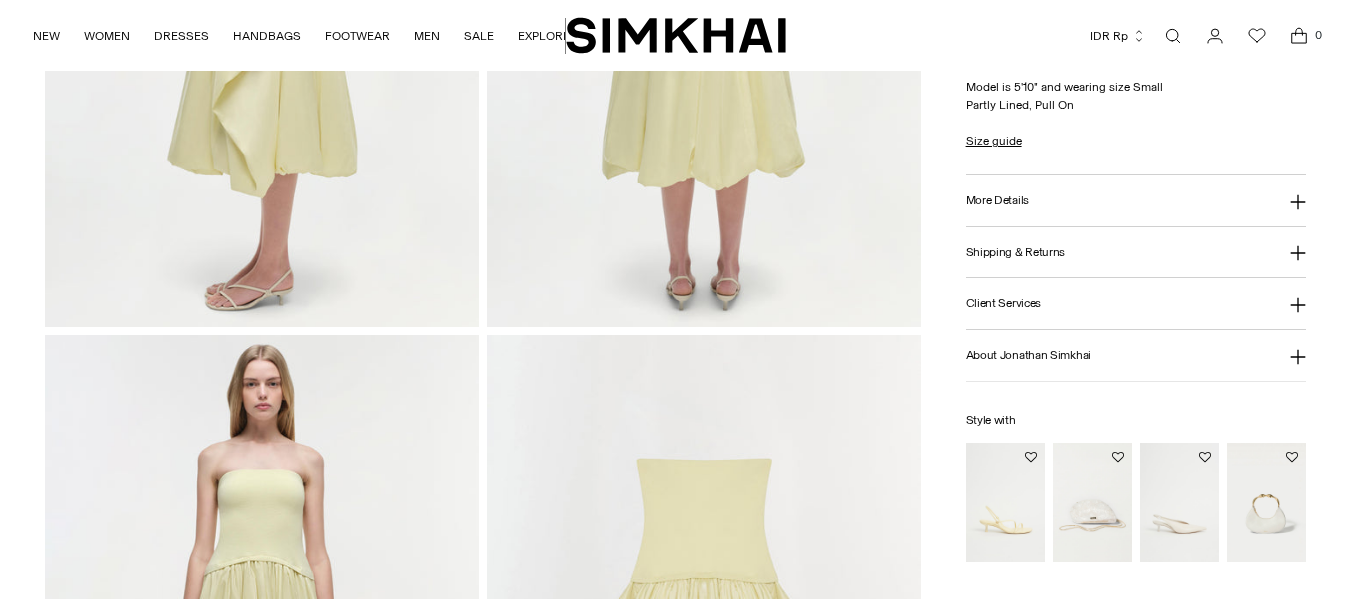scroll, scrollTop: 1333, scrollLeft: 0, axis: vertical 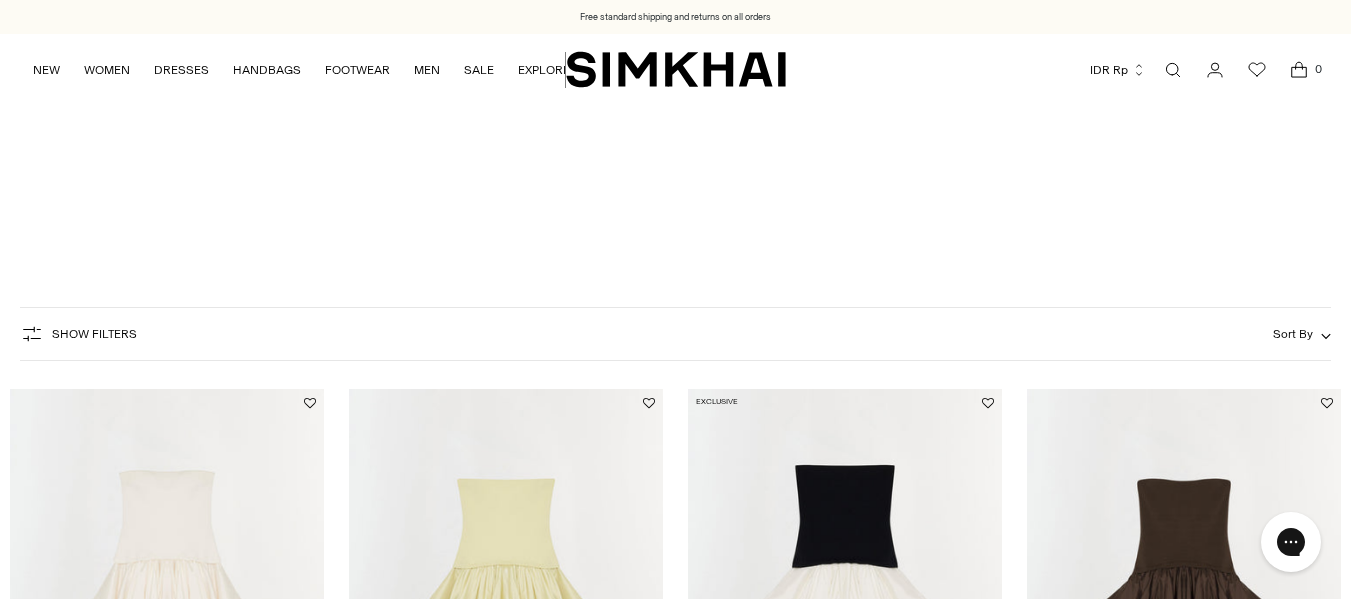 click at bounding box center (1173, 70) 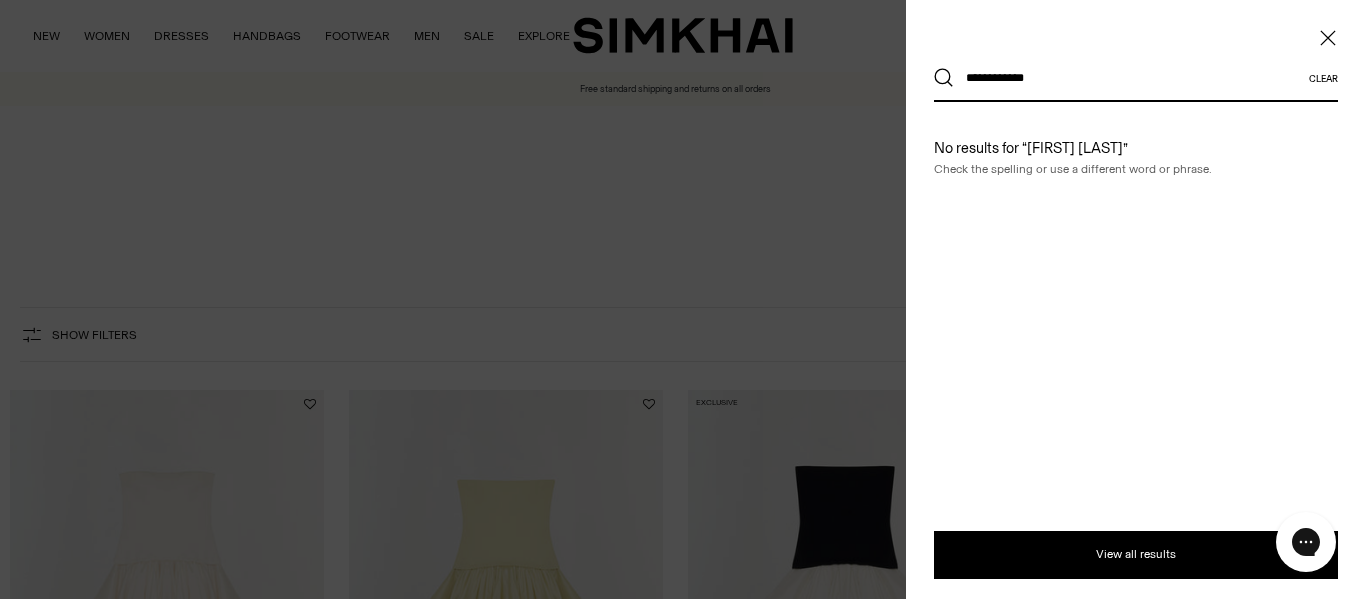 type on "**********" 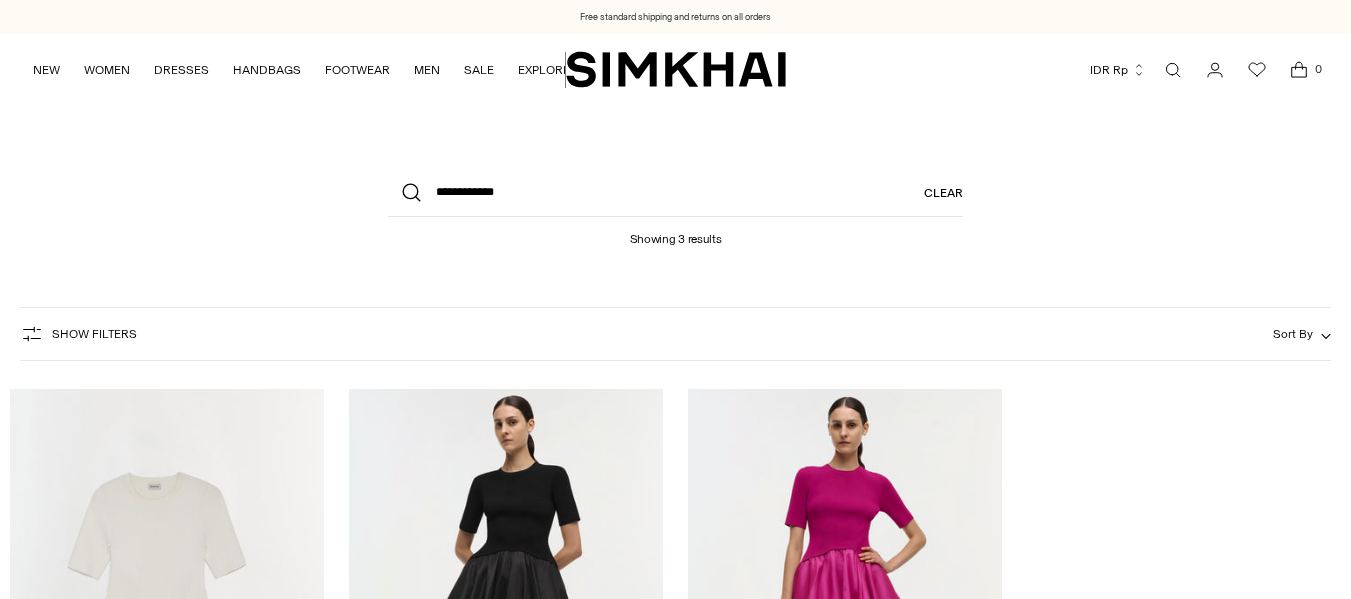 scroll, scrollTop: 0, scrollLeft: 0, axis: both 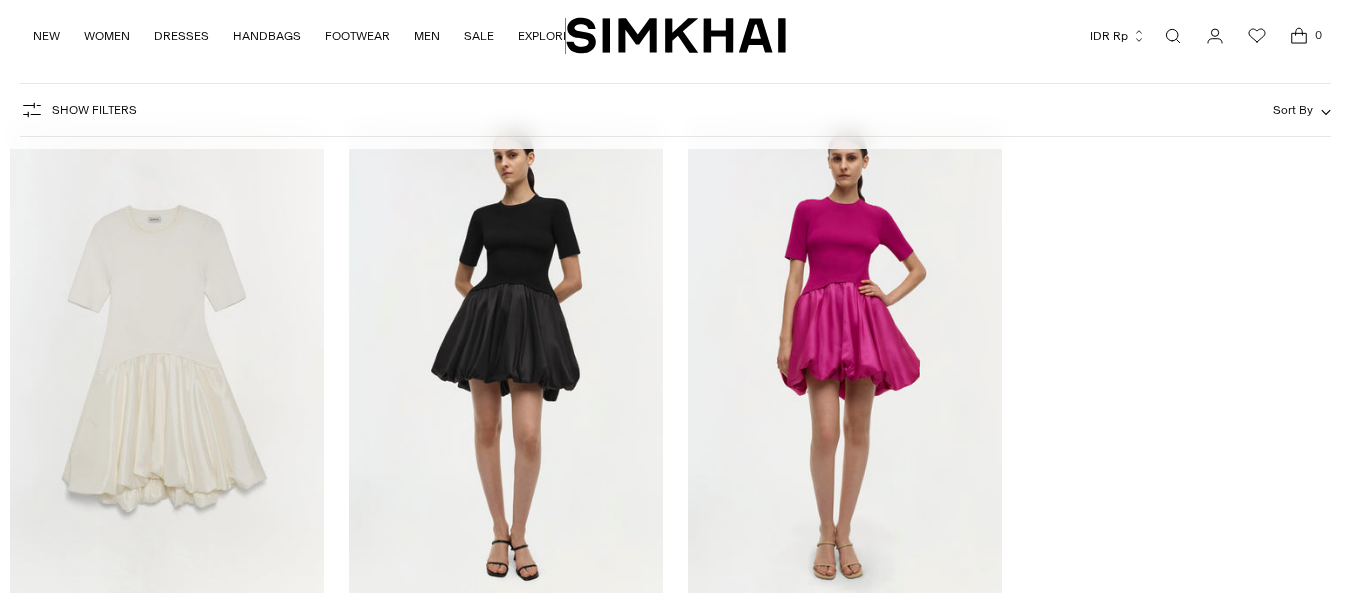 click at bounding box center (0, 0) 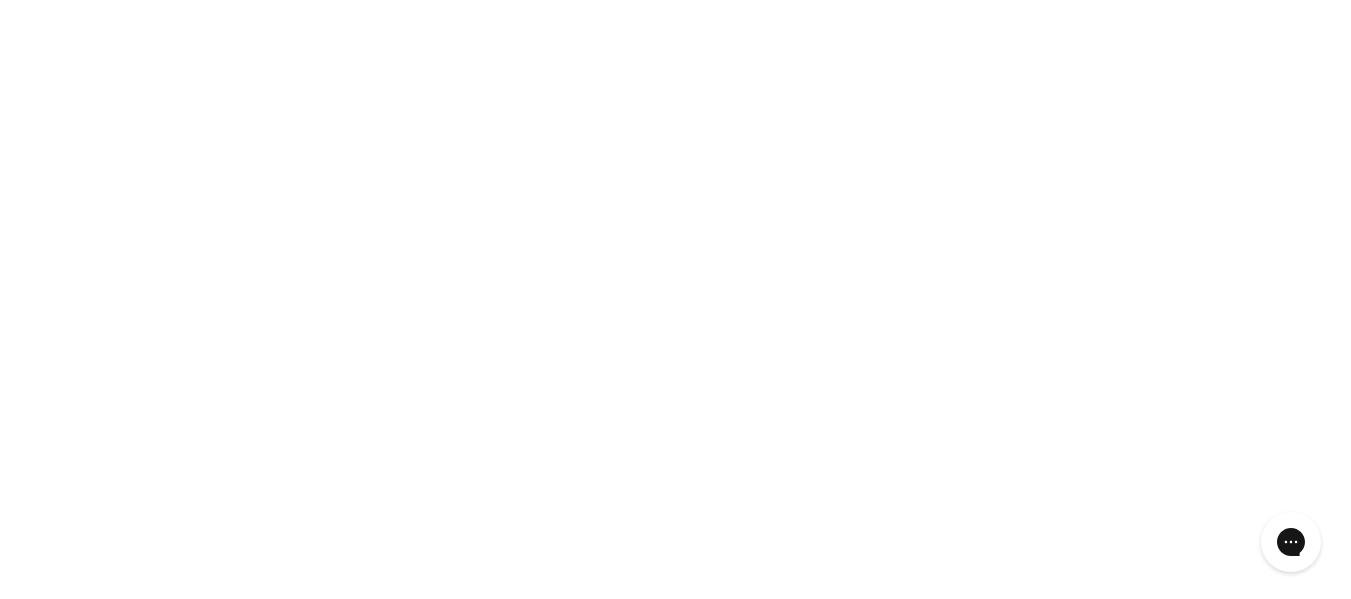 scroll, scrollTop: 618, scrollLeft: 0, axis: vertical 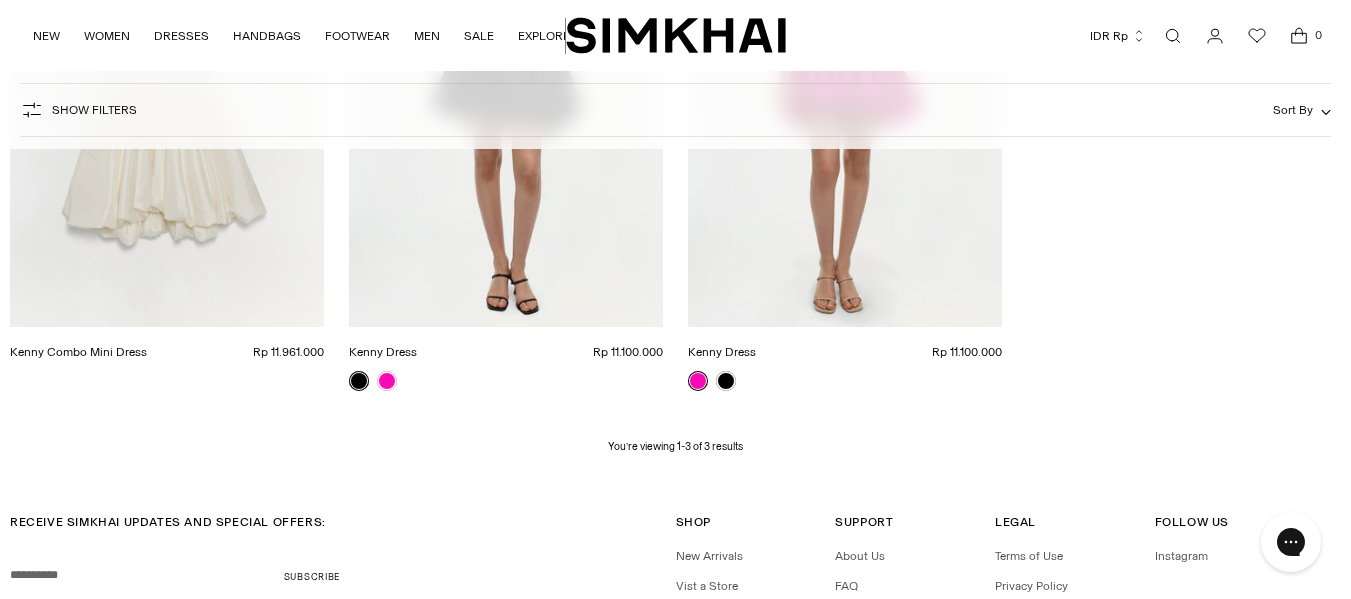 click at bounding box center [1173, 36] 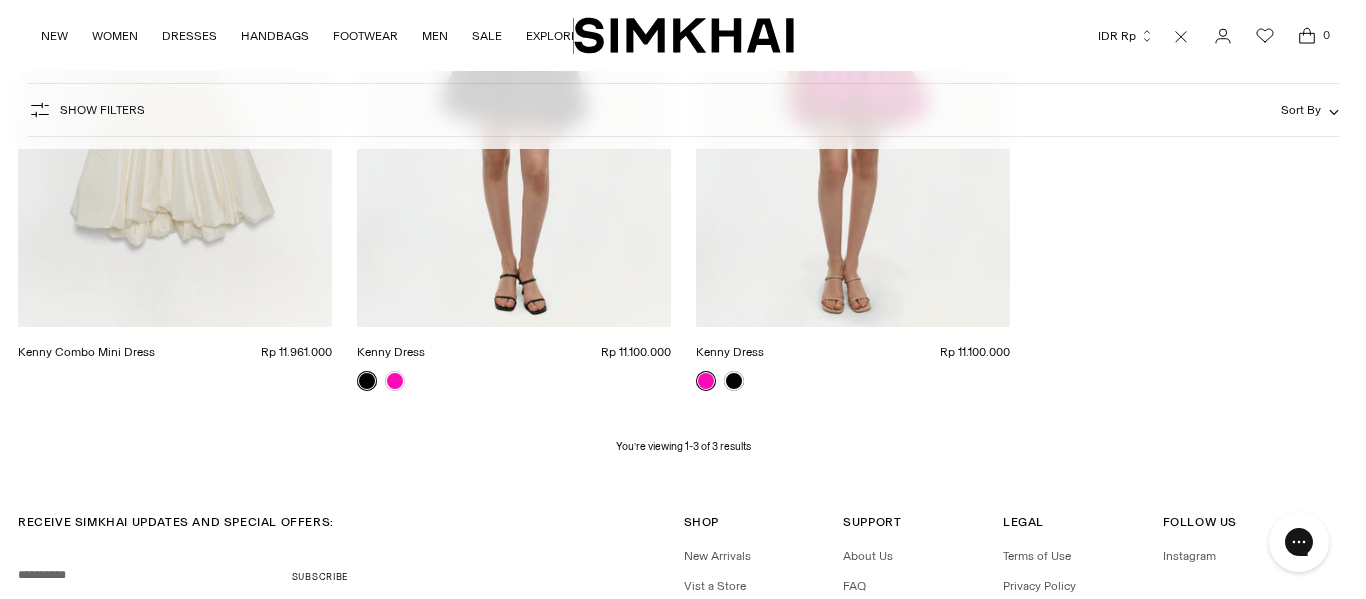 scroll, scrollTop: 0, scrollLeft: 0, axis: both 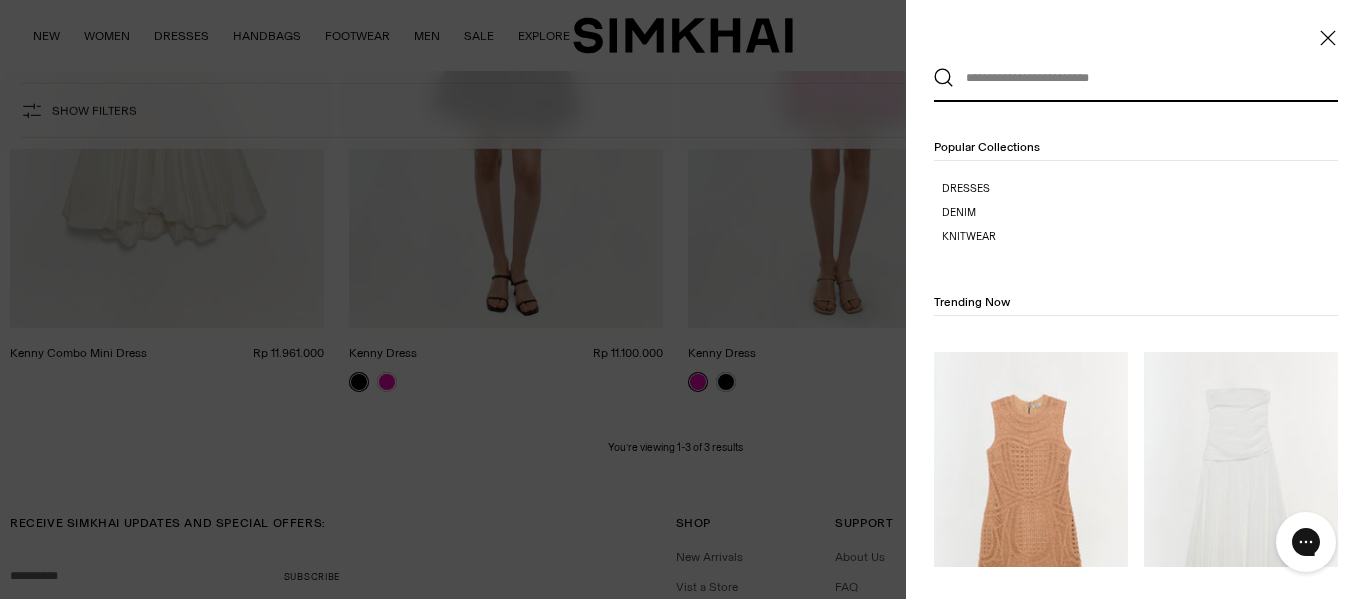 click at bounding box center (1131, 78) 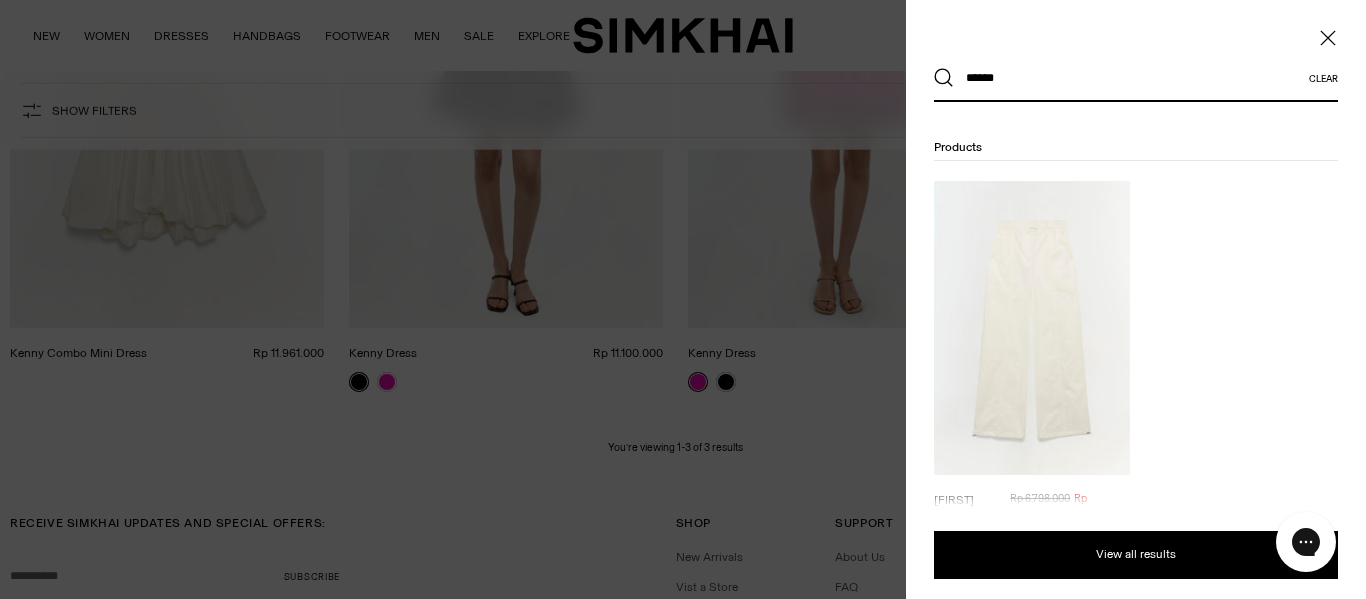 type on "******" 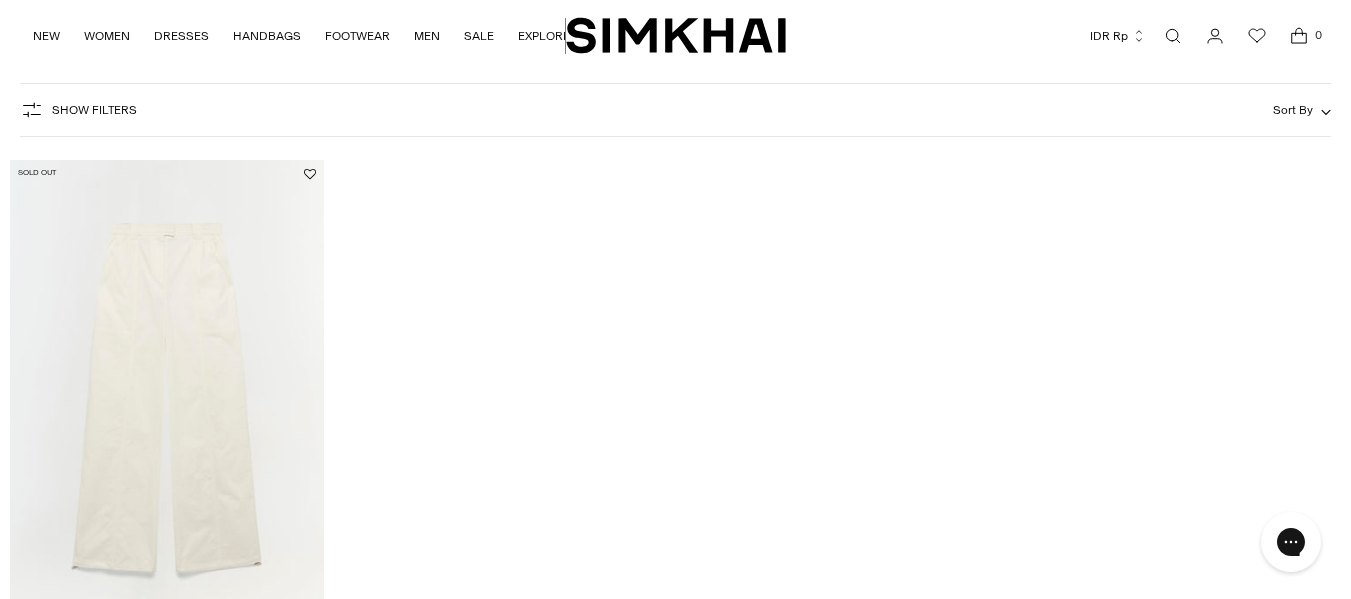 scroll, scrollTop: 267, scrollLeft: 0, axis: vertical 